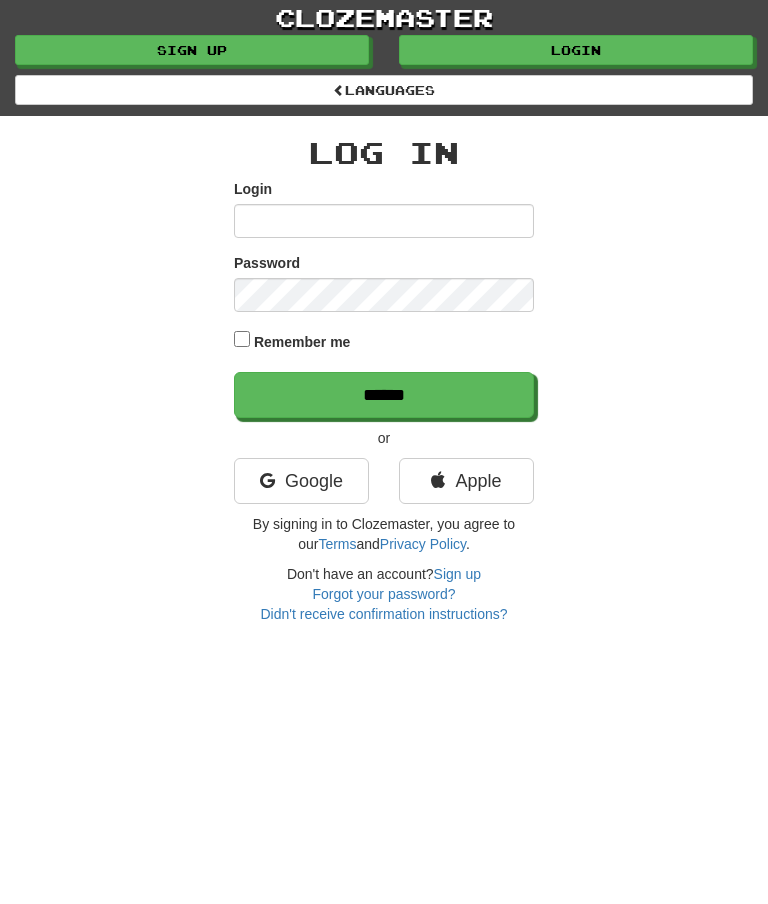 scroll, scrollTop: 0, scrollLeft: 0, axis: both 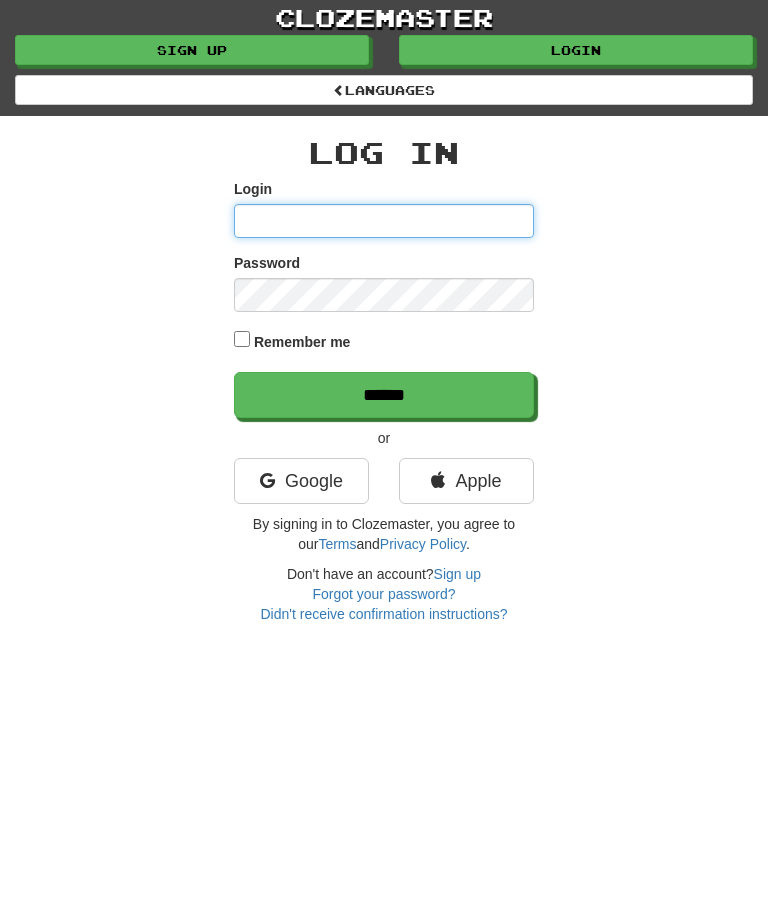 type on "********" 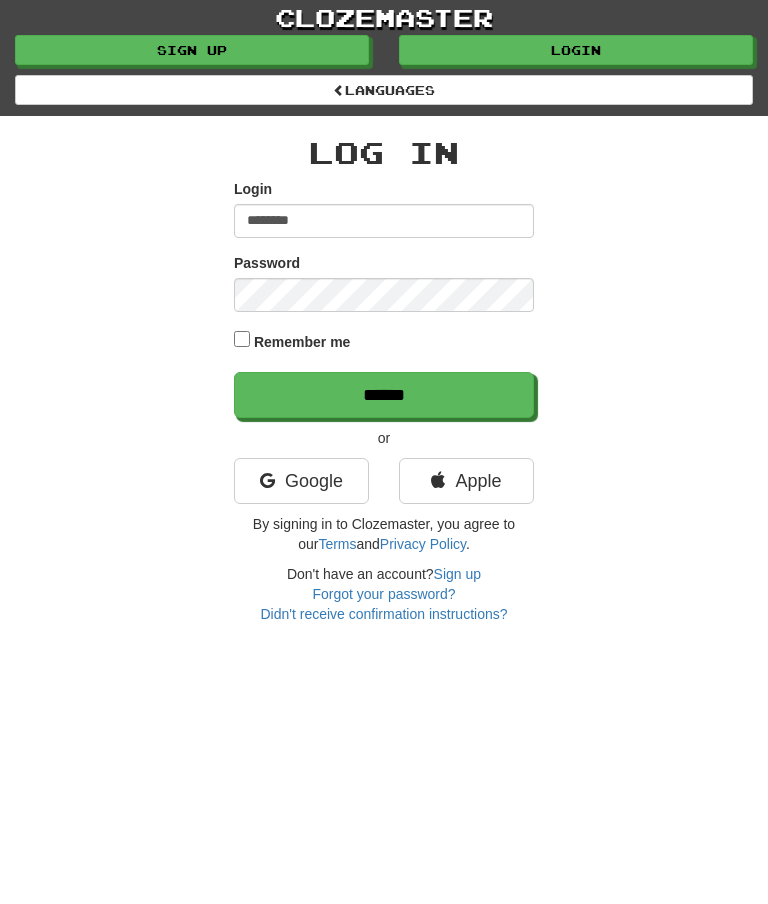 click on "******" at bounding box center [384, 395] 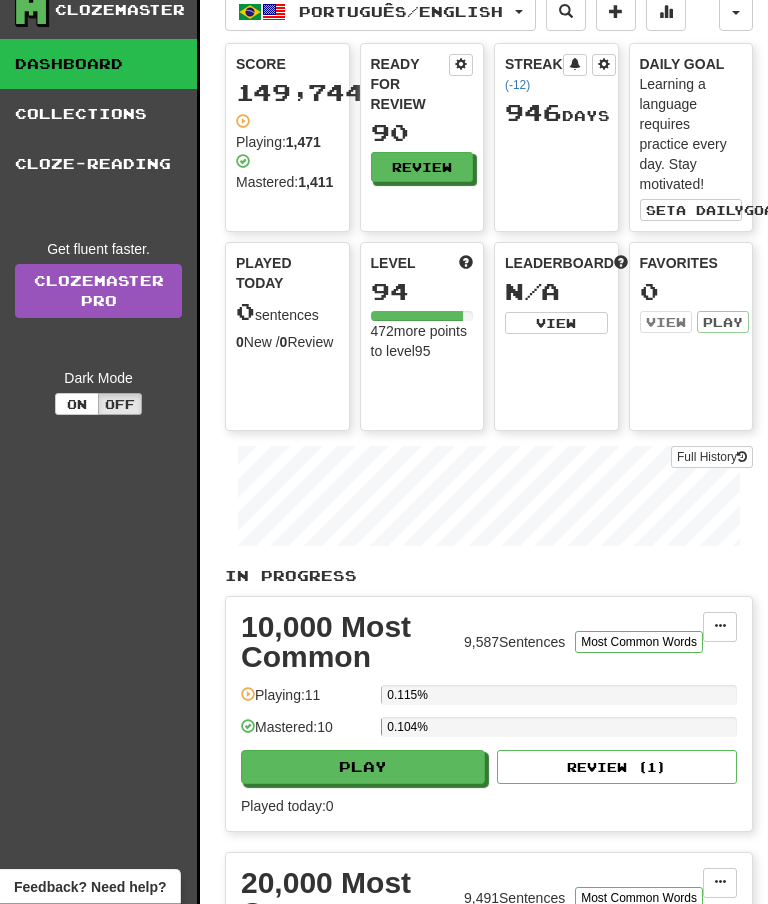 scroll, scrollTop: 0, scrollLeft: 0, axis: both 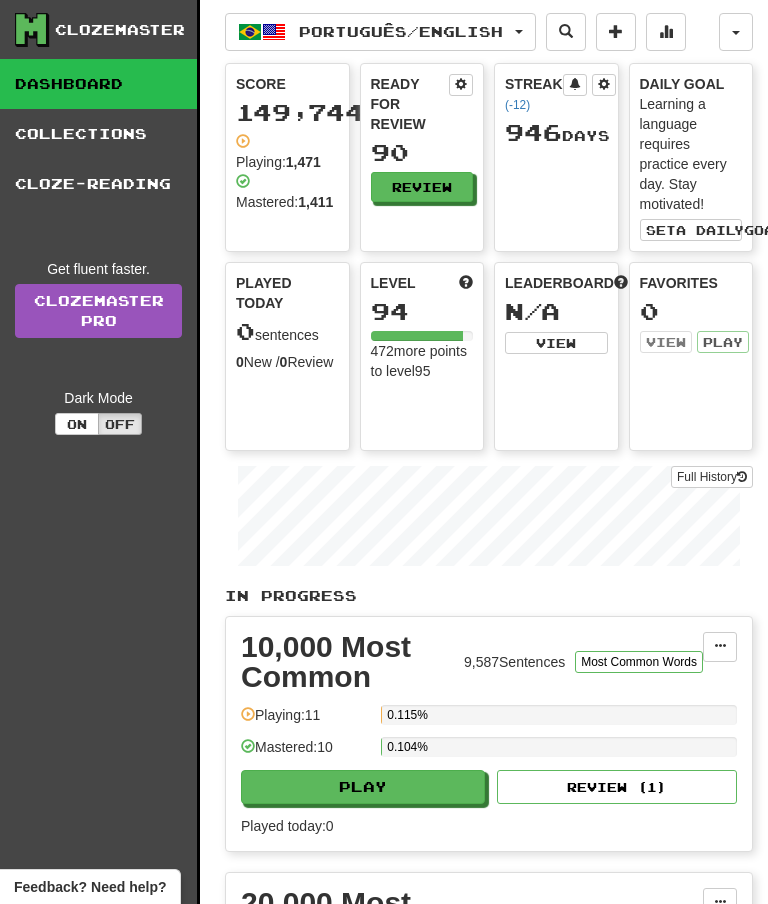 click on "Collections" at bounding box center (98, 134) 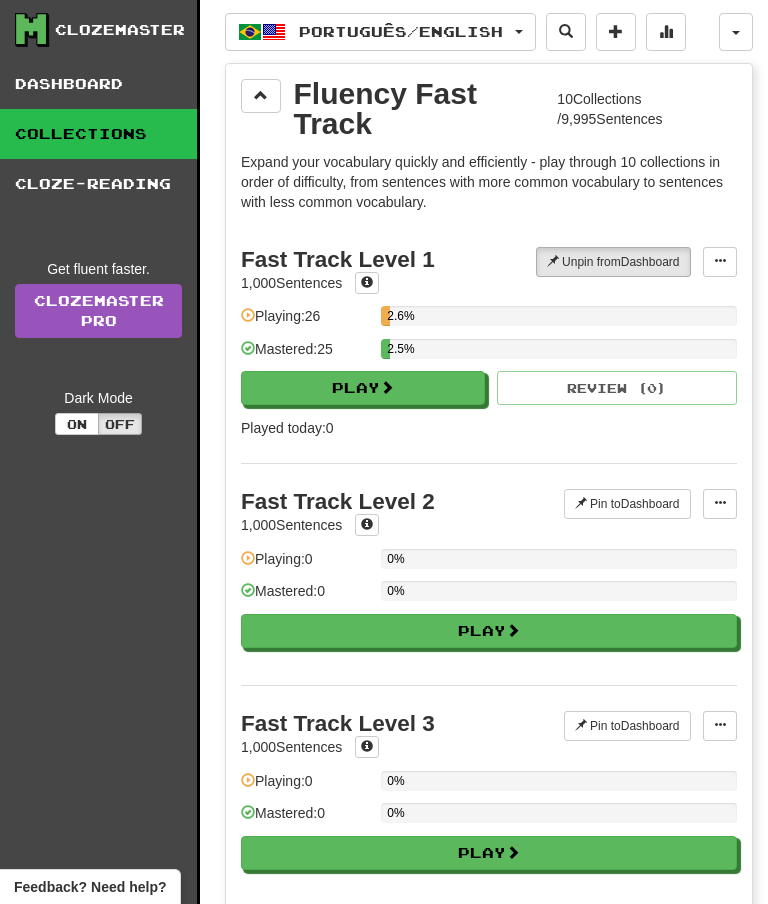 click at bounding box center [261, 96] 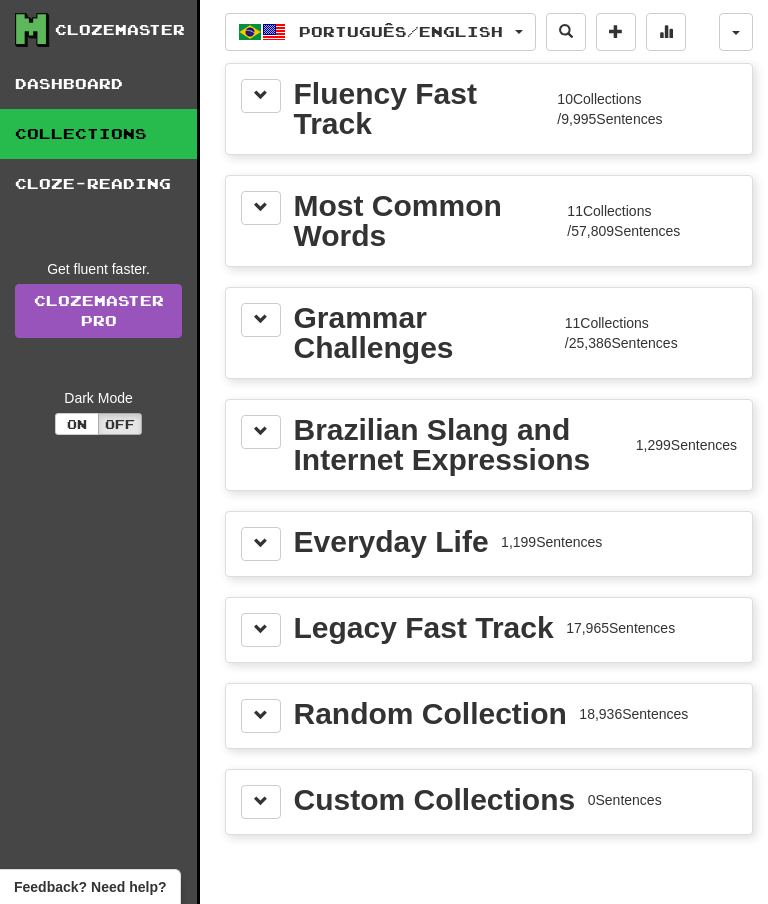 click at bounding box center [261, 208] 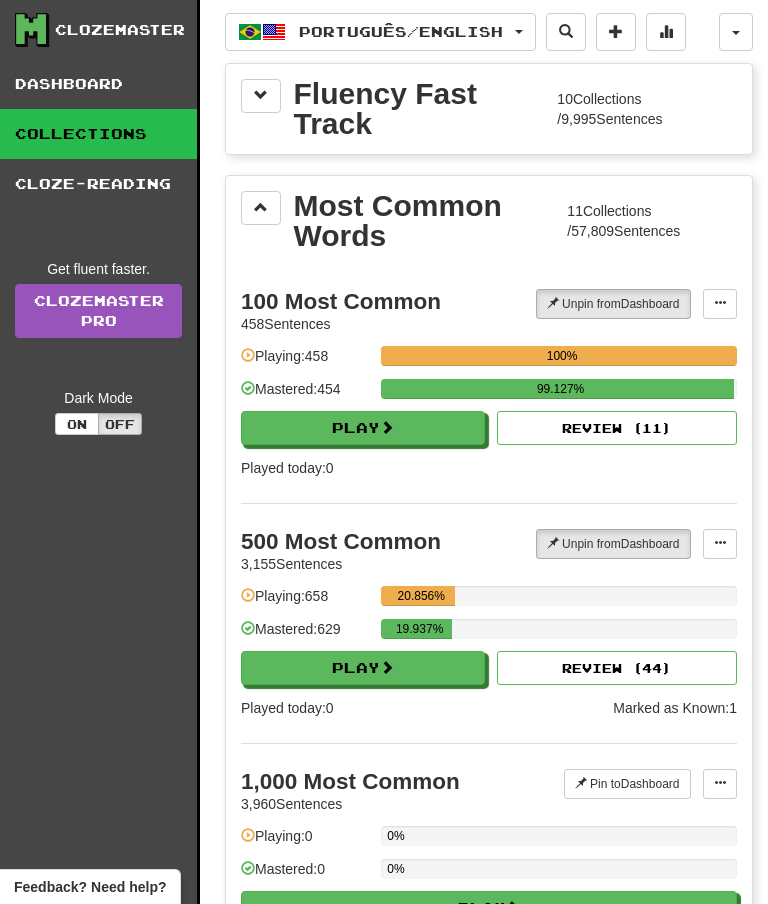 click on "Play" at bounding box center [363, 668] 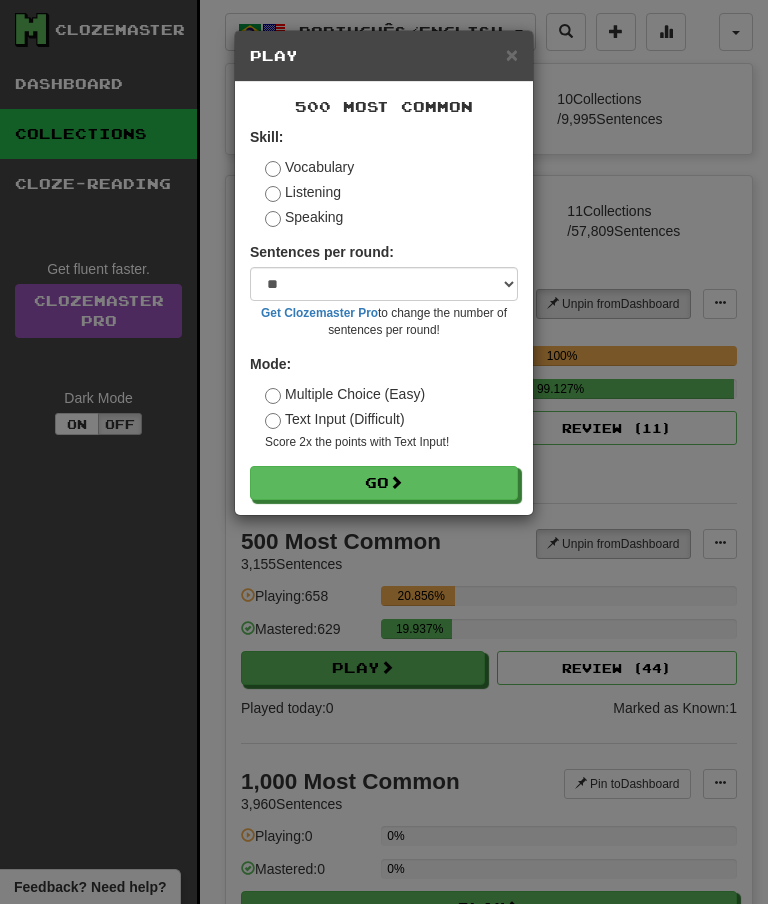 click on "×" at bounding box center [512, 54] 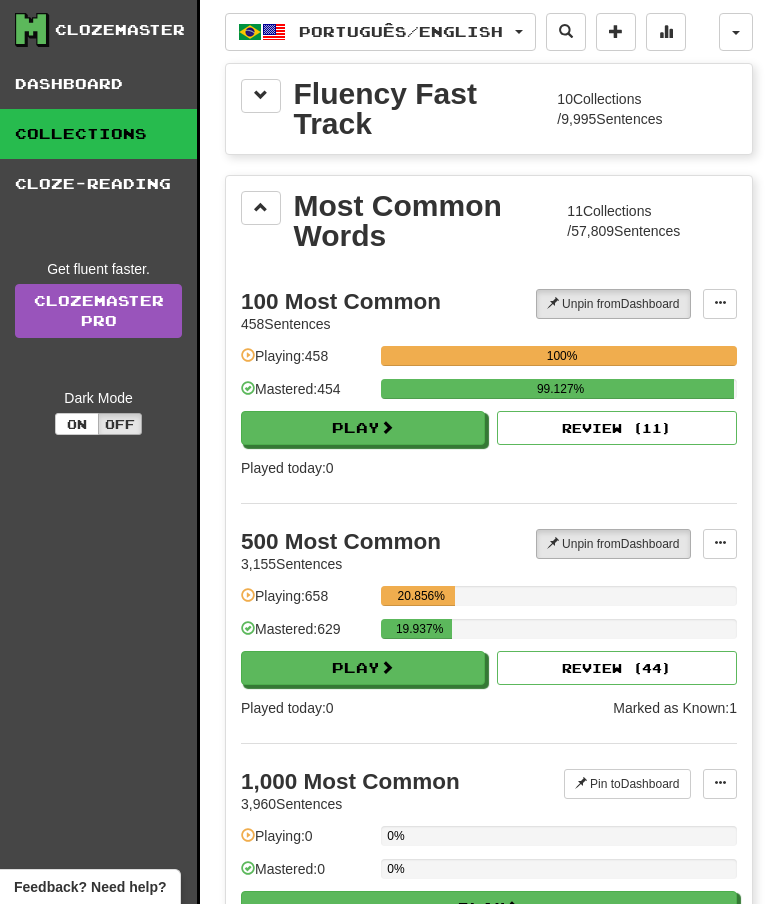 click on "Play" at bounding box center [363, 668] 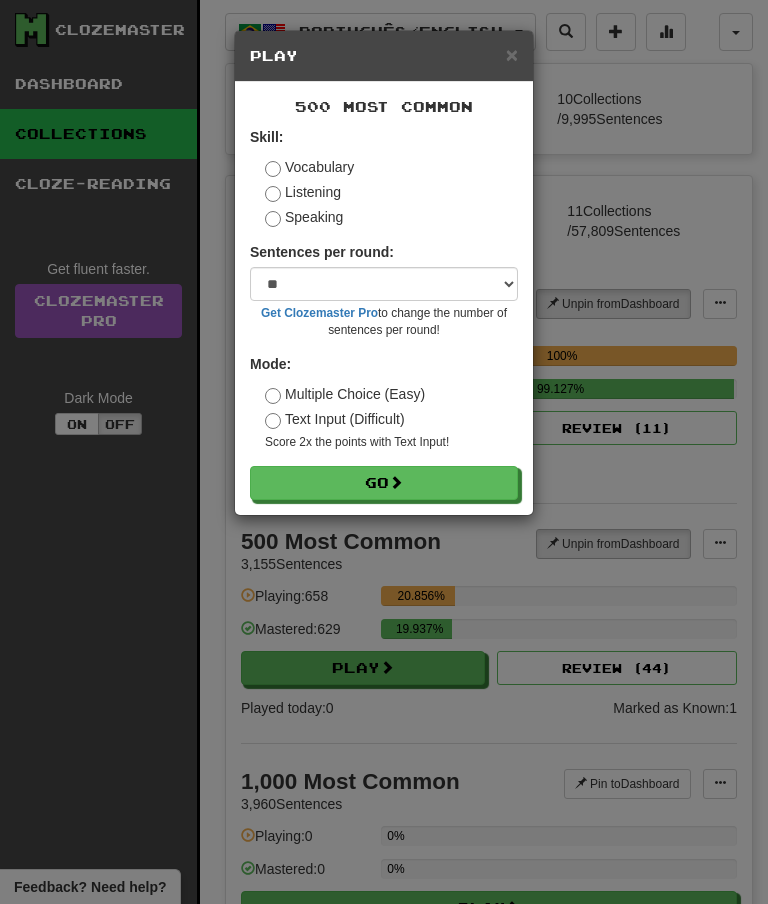 click on "Go" at bounding box center [384, 483] 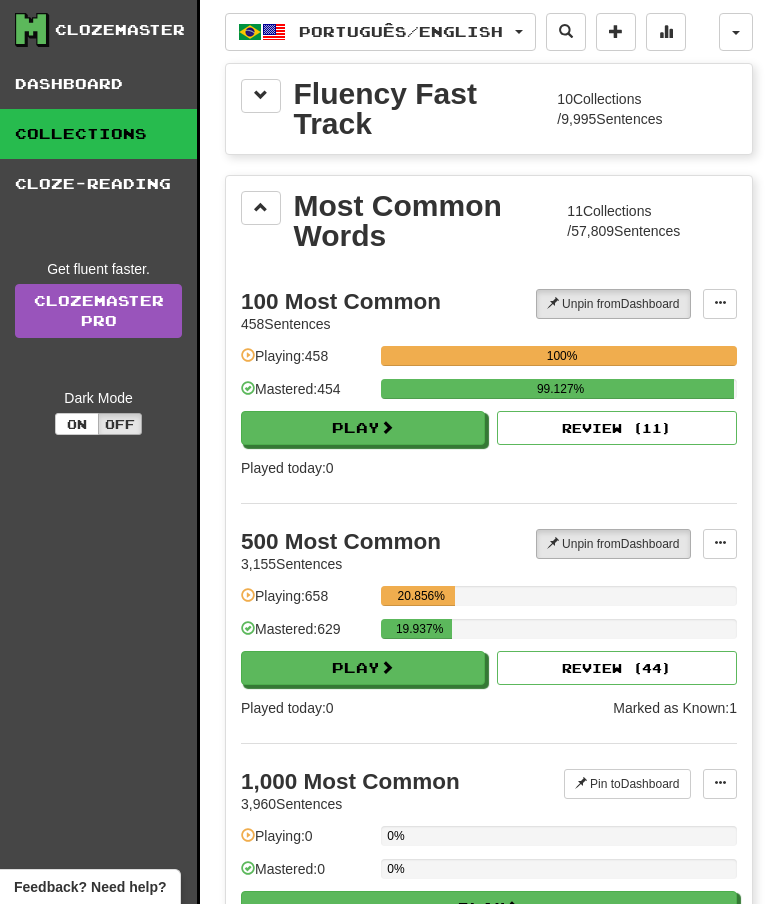 click at bounding box center [261, 95] 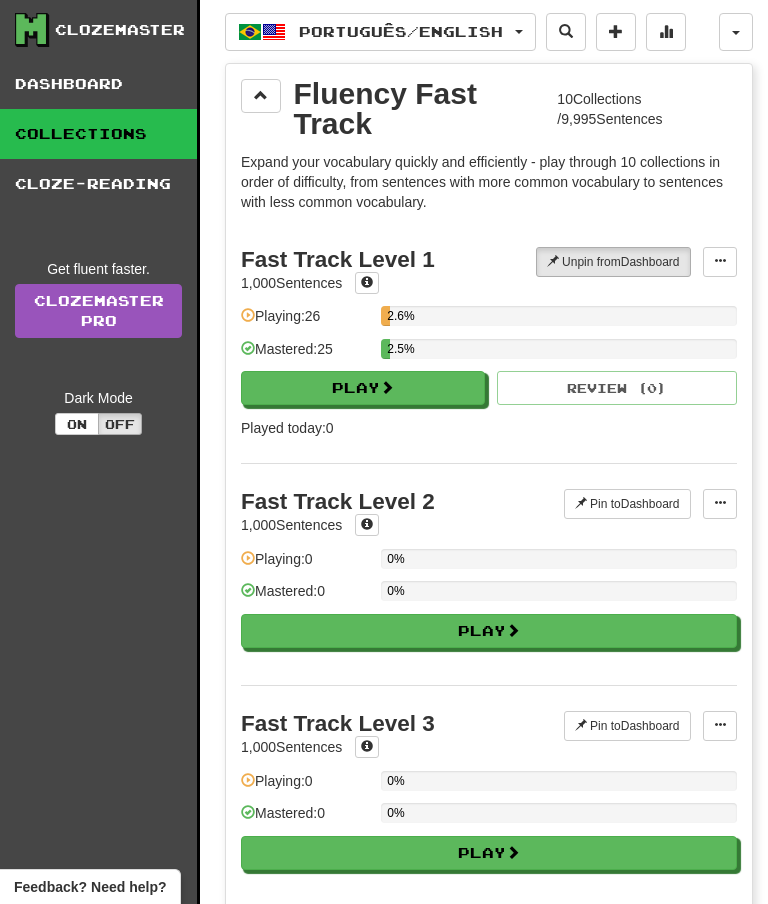 click on "Dashboard" at bounding box center [98, 84] 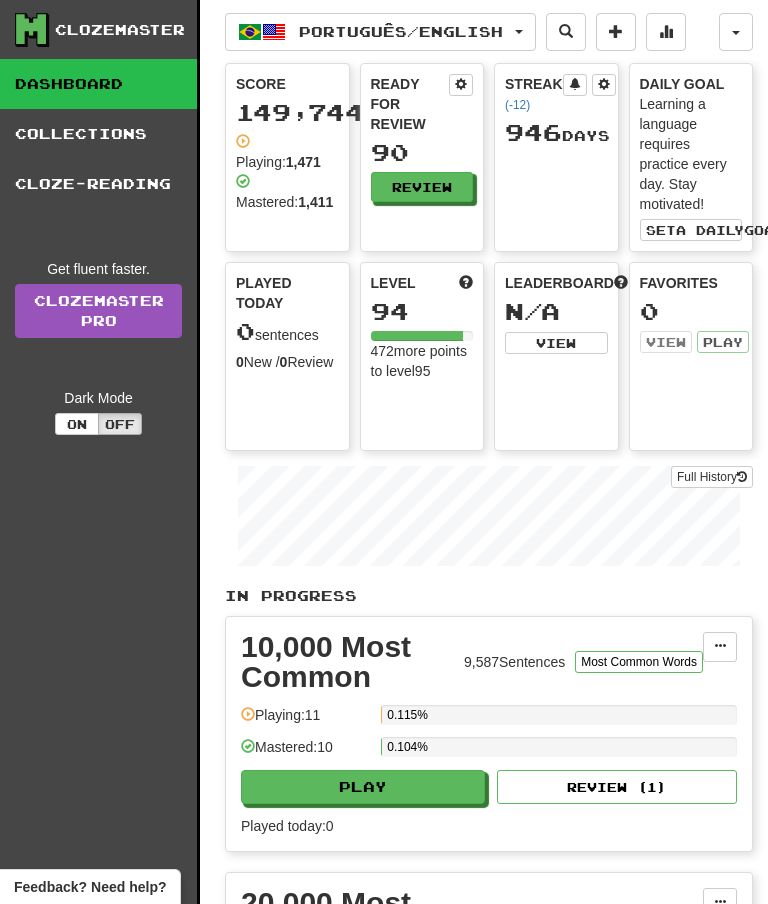 click on "Collections" at bounding box center [98, 134] 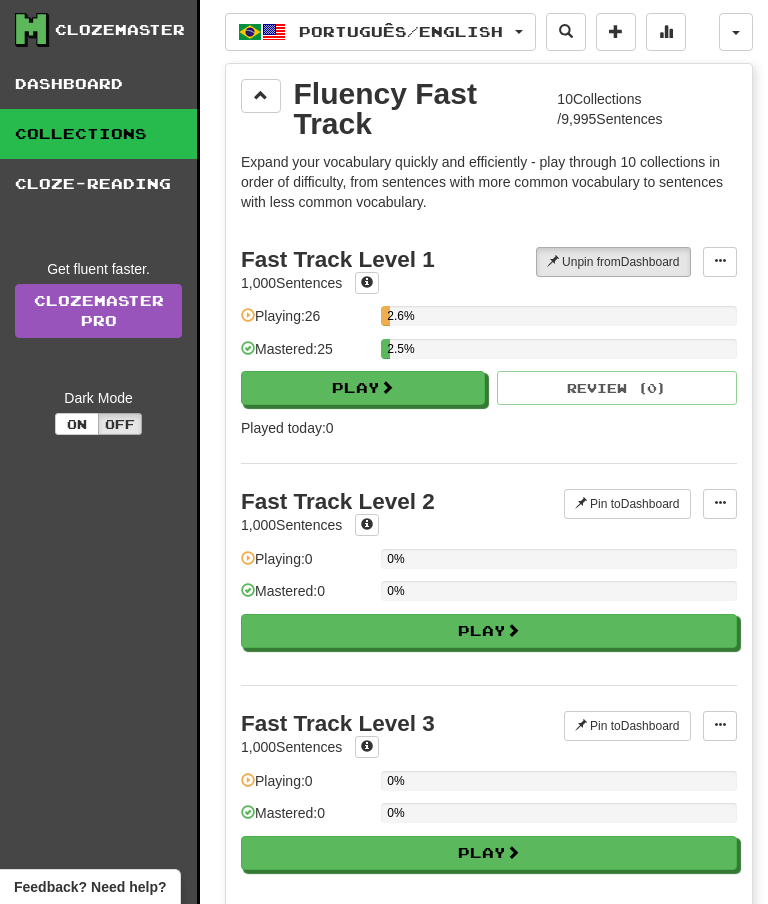 click at bounding box center (261, 96) 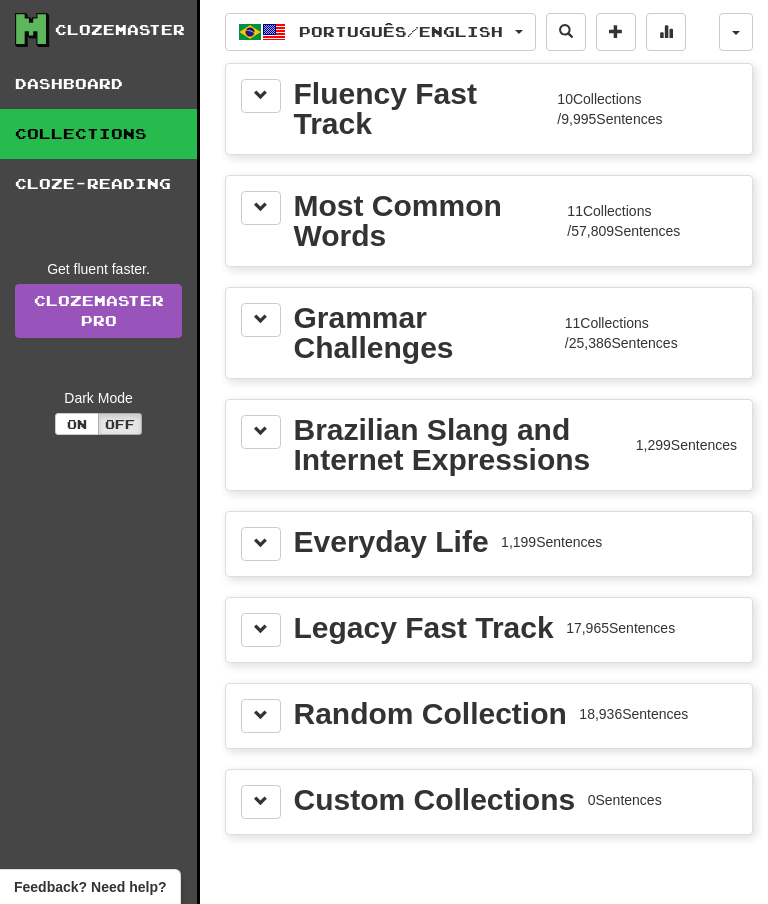 click at bounding box center [261, 207] 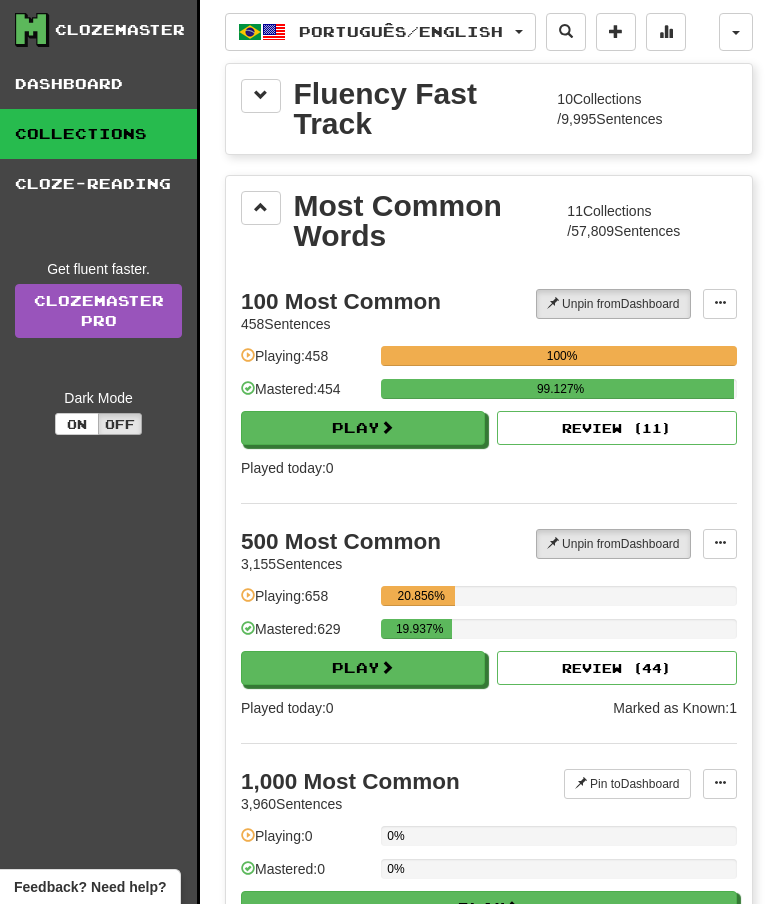 click on "Dashboard" at bounding box center [98, 84] 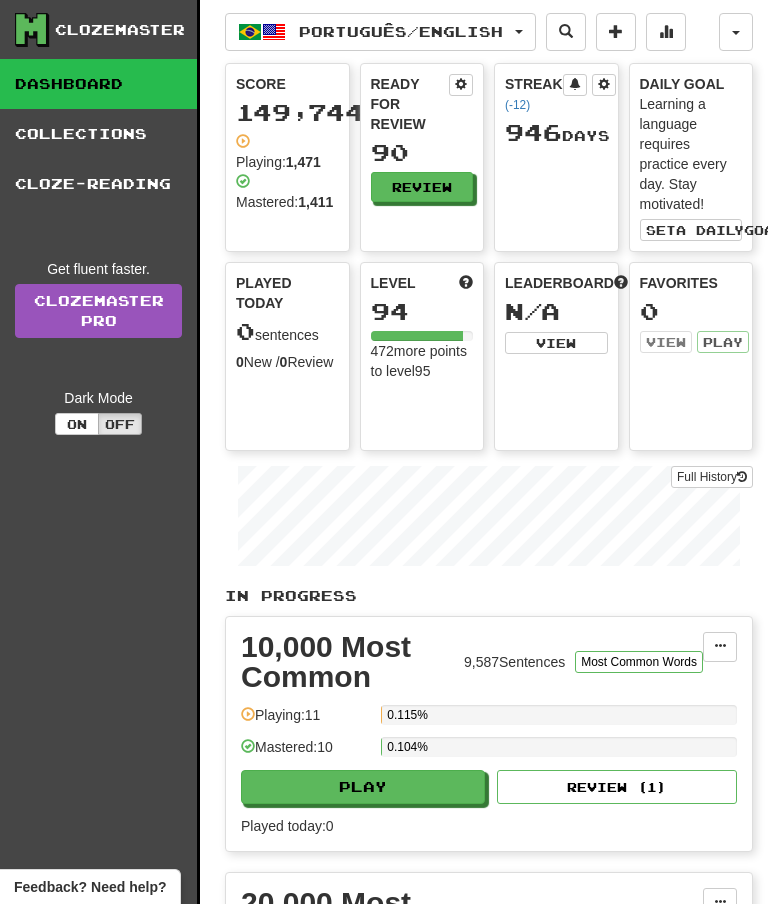 click on "Collections" at bounding box center [98, 134] 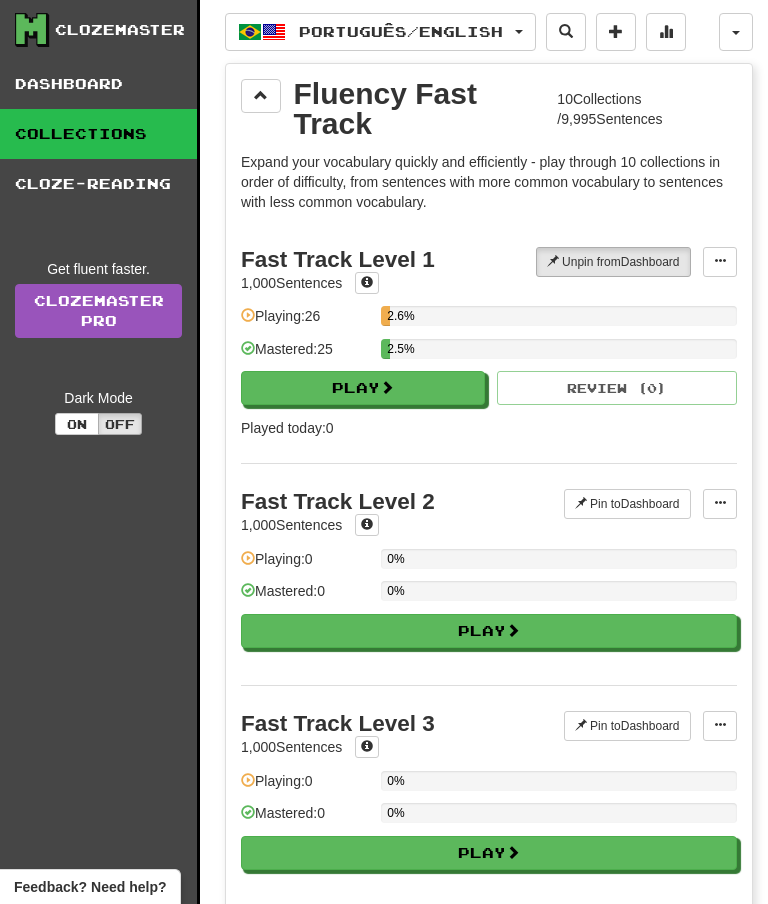 click at bounding box center (261, 96) 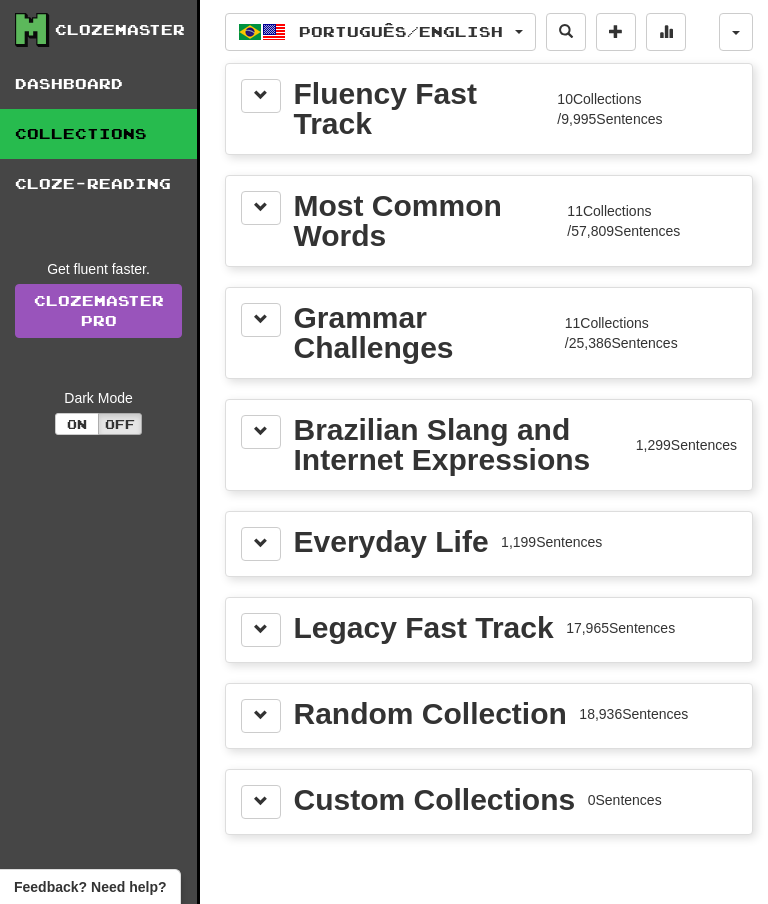 click at bounding box center [261, 207] 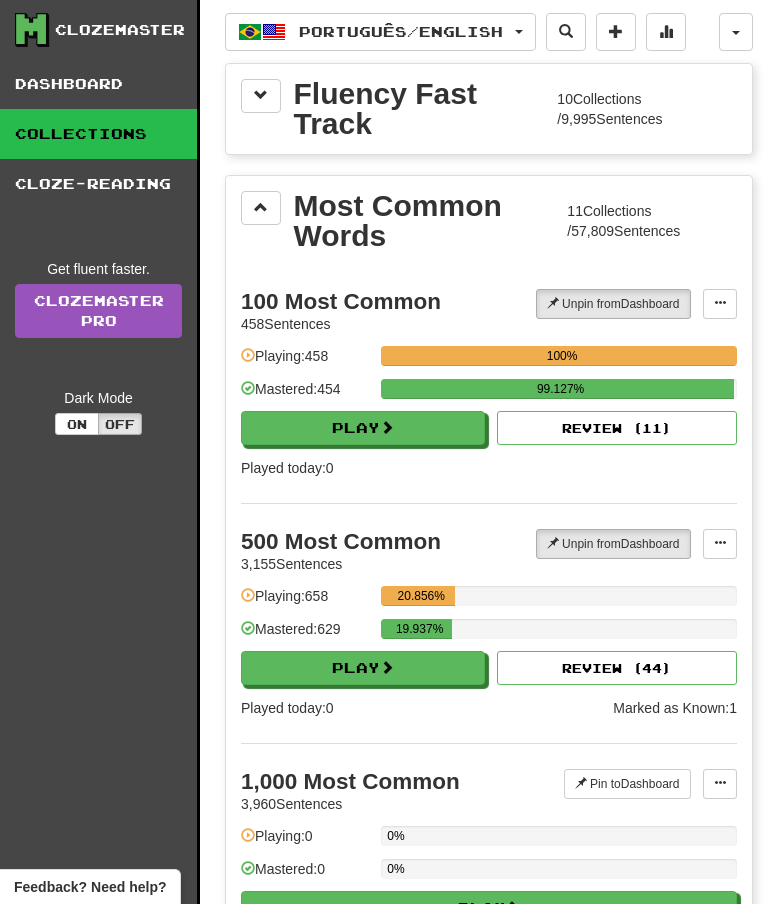 click on "Play" at bounding box center [363, 668] 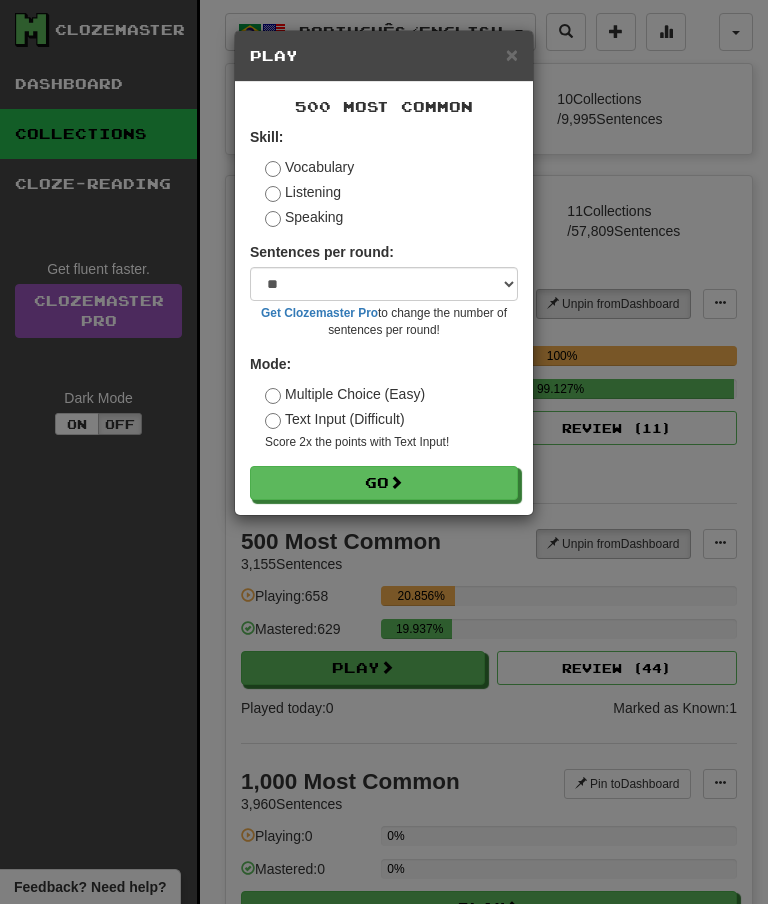 click on "Multiple Choice (Easy)" at bounding box center [345, 394] 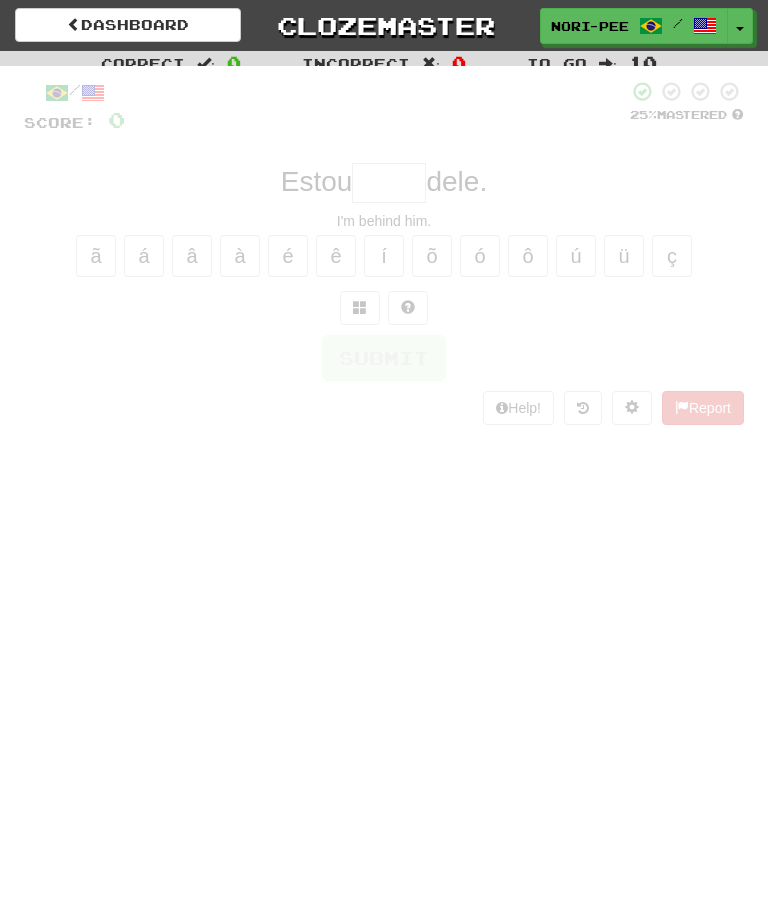 scroll, scrollTop: 0, scrollLeft: 0, axis: both 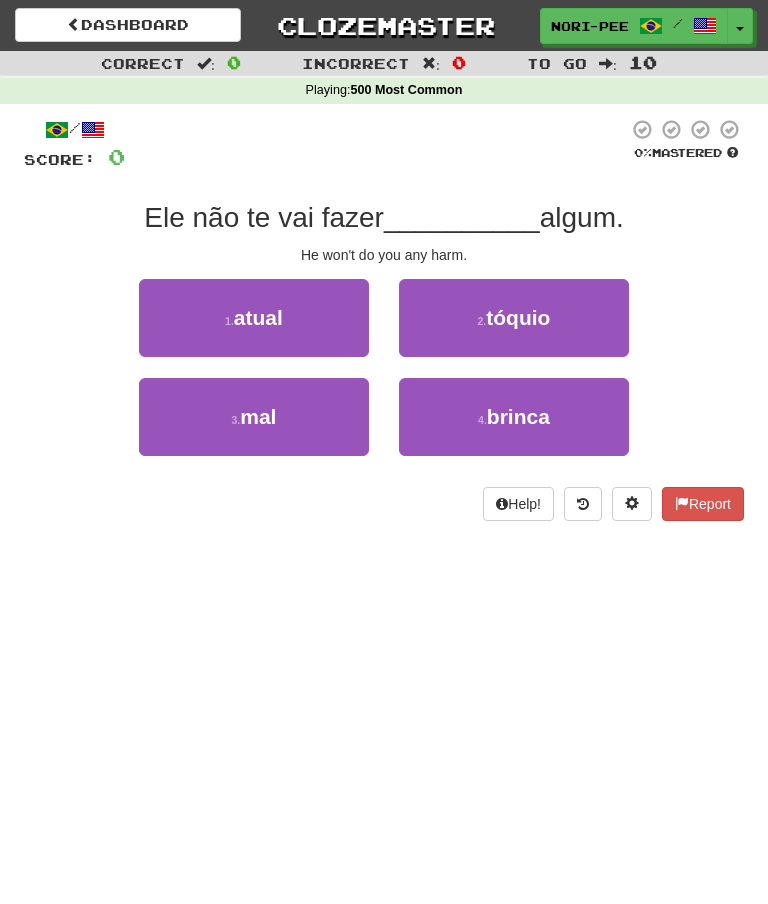 click on "3 .  mal" at bounding box center [254, 417] 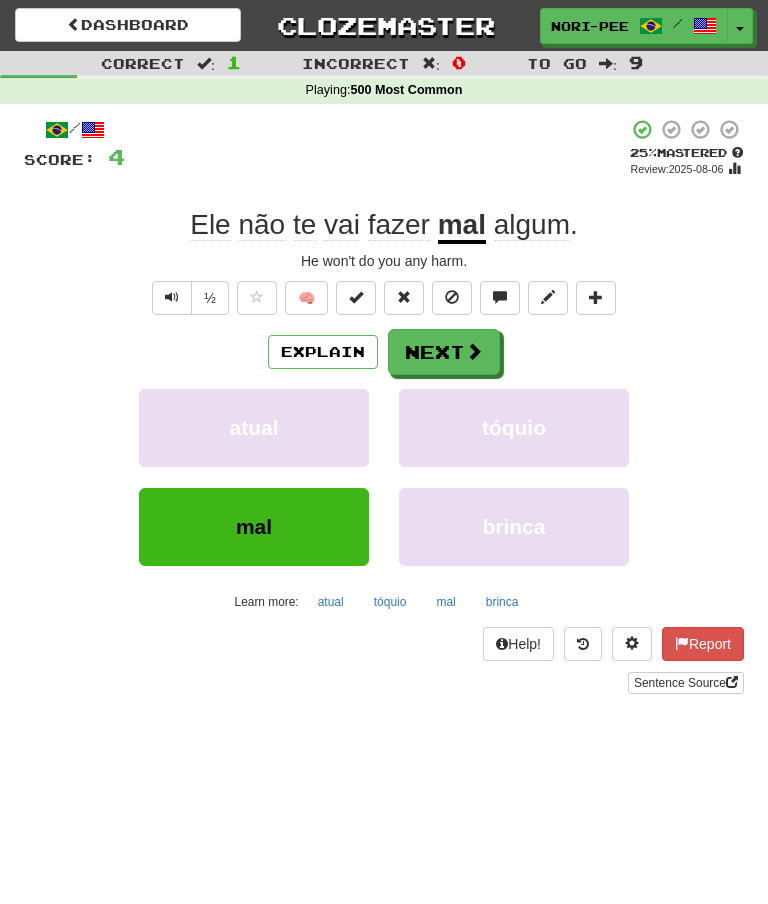 click at bounding box center [632, 643] 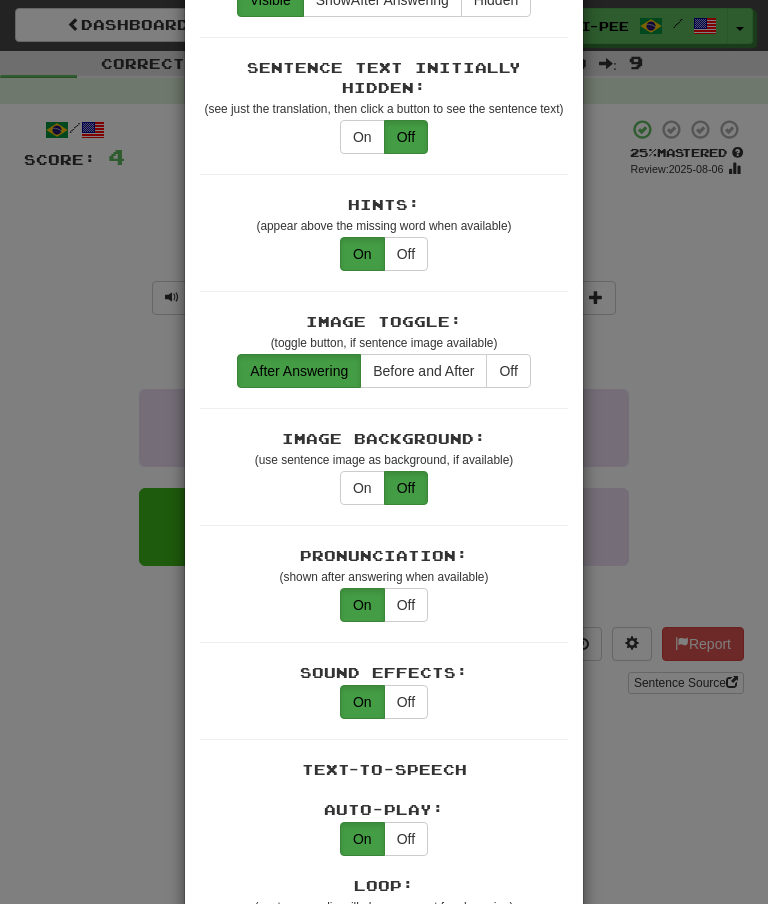 scroll, scrollTop: 49, scrollLeft: 0, axis: vertical 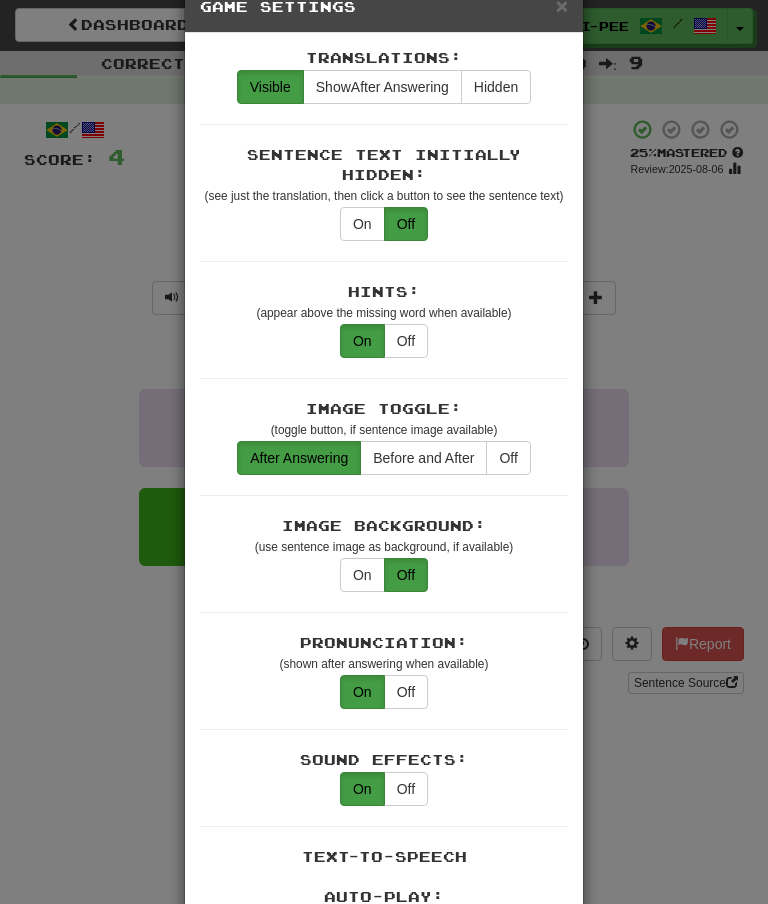 click on "× Game Settings Translations: Visible Show  After Answering Hidden Sentence Text Initially Hidden: (see just the translation, then click a button to see the sentence text) On Off Hints: (appear above the missing word when available) On Off Image Toggle: (toggle button, if sentence image available) After Answering Before and After Off Image Background: (use sentence image as background, if available) On Off Pronunciation: (shown after answering when available) On Off Sound Effects: On Off Text-to-Speech Auto-Play: On Off Loop: (sentence audio will play on repeat for chorusing) On Off Use Clozemaster Voice: On Off Speed: 0.5x 0.75x 1x 1.25x 1.5x 2x Dark Mode: On Off Leveled Up Notifications: On Off Manual Master/Reset Confirmation: On Off Font Sizes: Hint 1 x Sample text. Notes 1 x Sample text. Pronunciation 1 x Sample text. Translation 1 x Sample text. Transliteration 1 x Sample text. Shortcut Hotkeys:  Enabled Enter Submit answer, next sentence, next round 1-4 Select multiple choice answer ctl+Space alt+a" at bounding box center [384, 452] 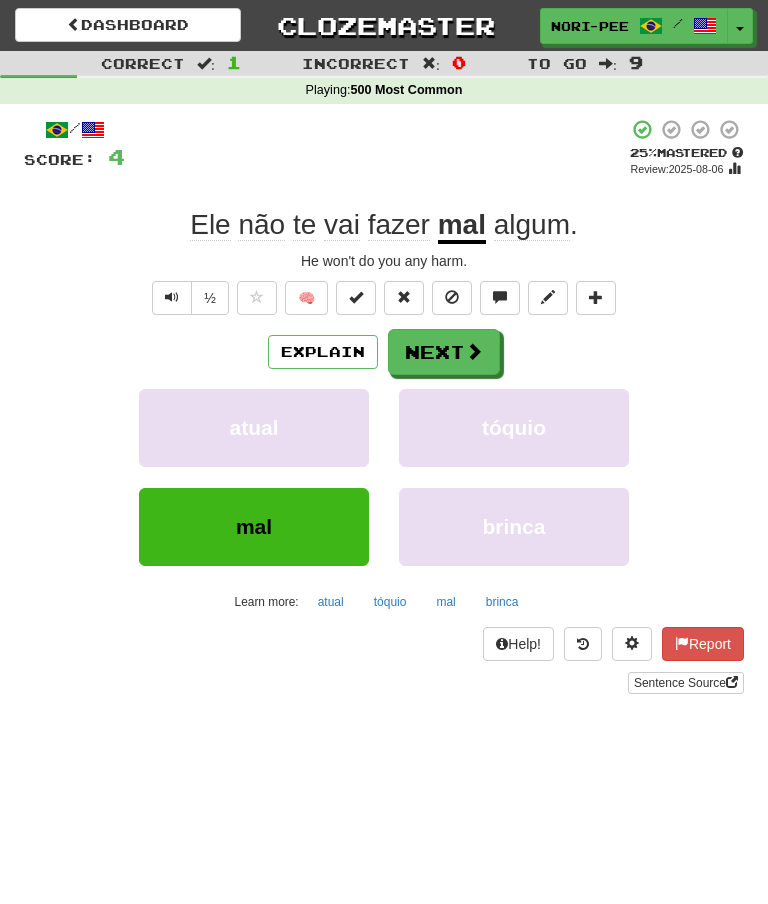 click on "Next" at bounding box center [444, 352] 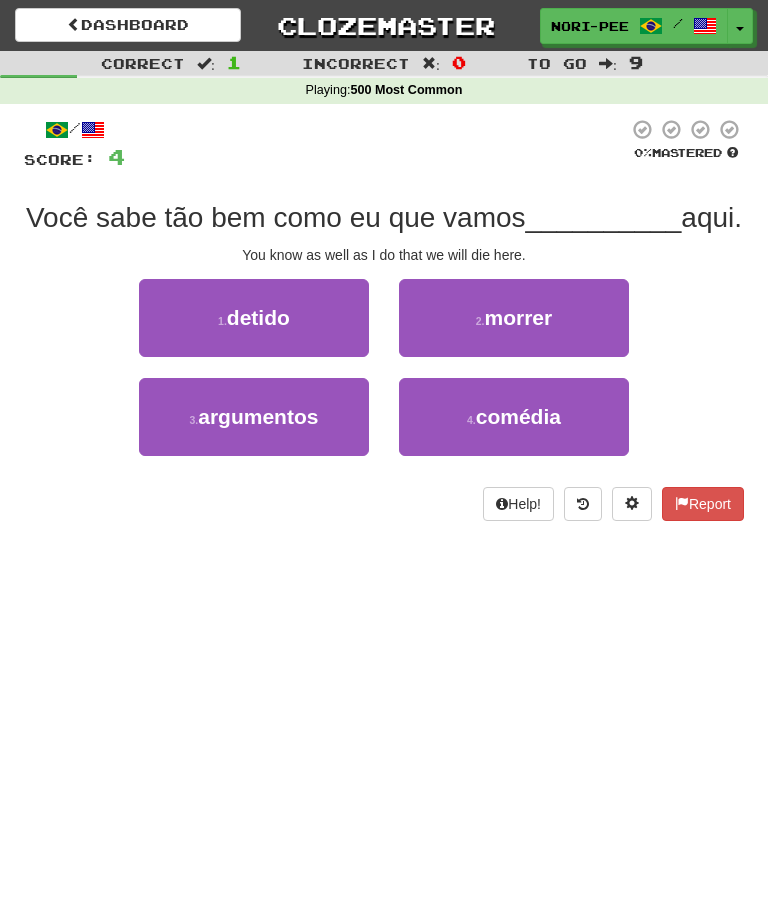 click on "morrer" at bounding box center (518, 317) 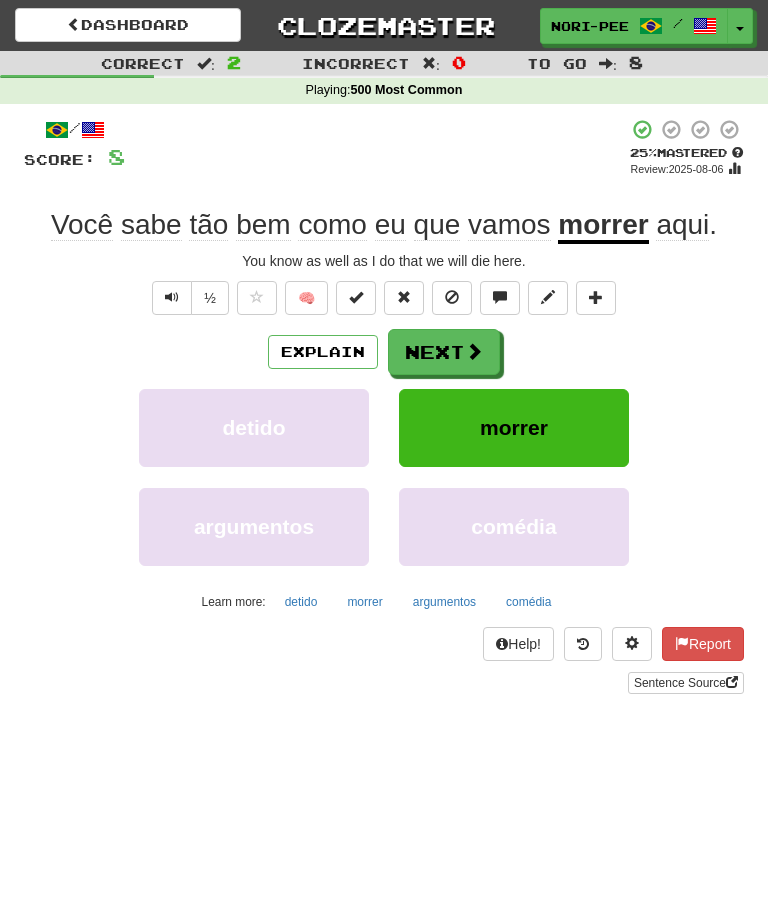 click on "Next" at bounding box center [444, 352] 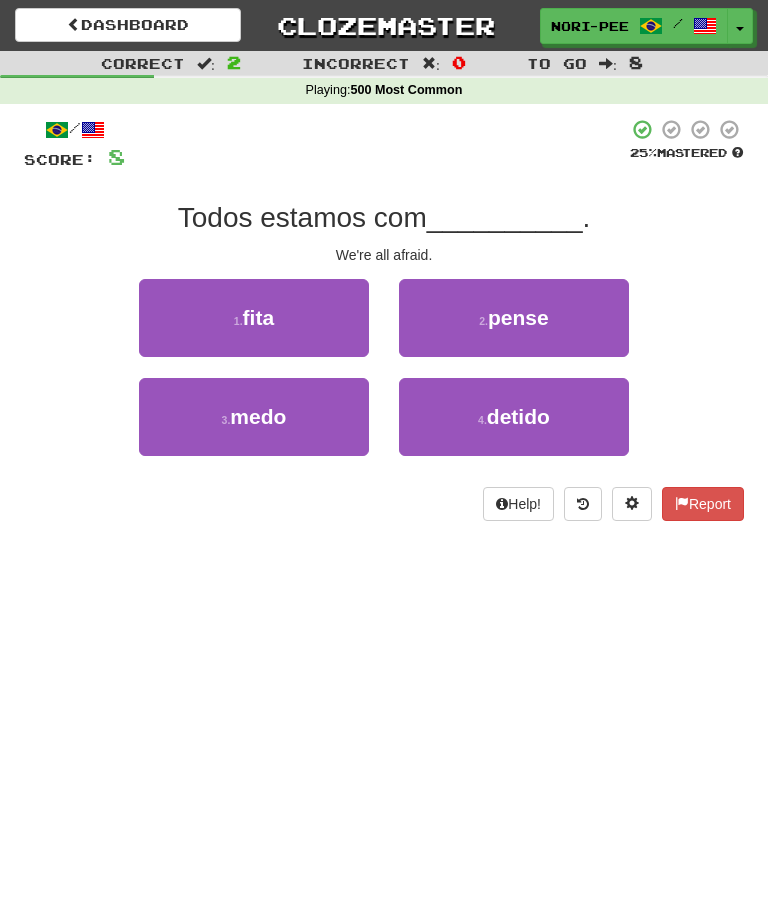 click on "3 .  medo" at bounding box center [254, 417] 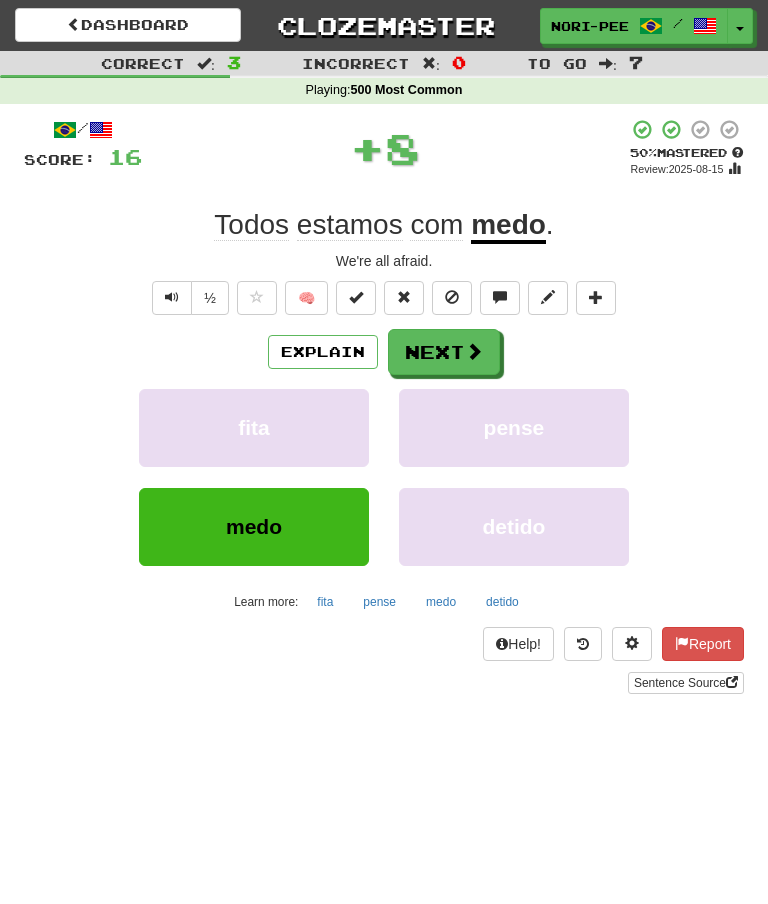 click on "Next" at bounding box center (444, 352) 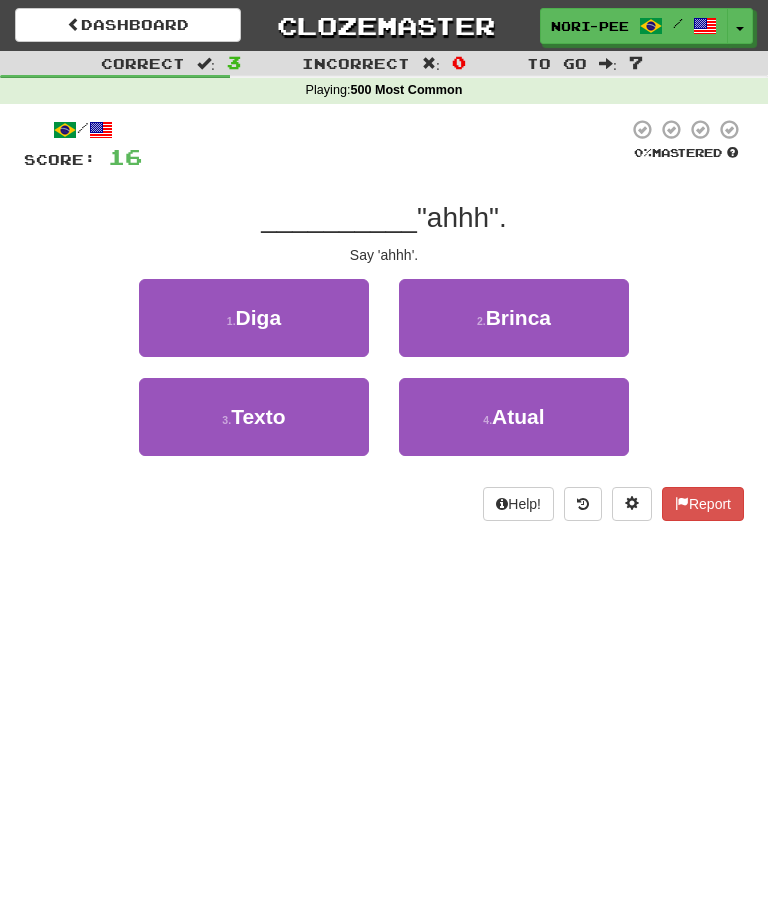 click on "1 .  Diga" at bounding box center [254, 318] 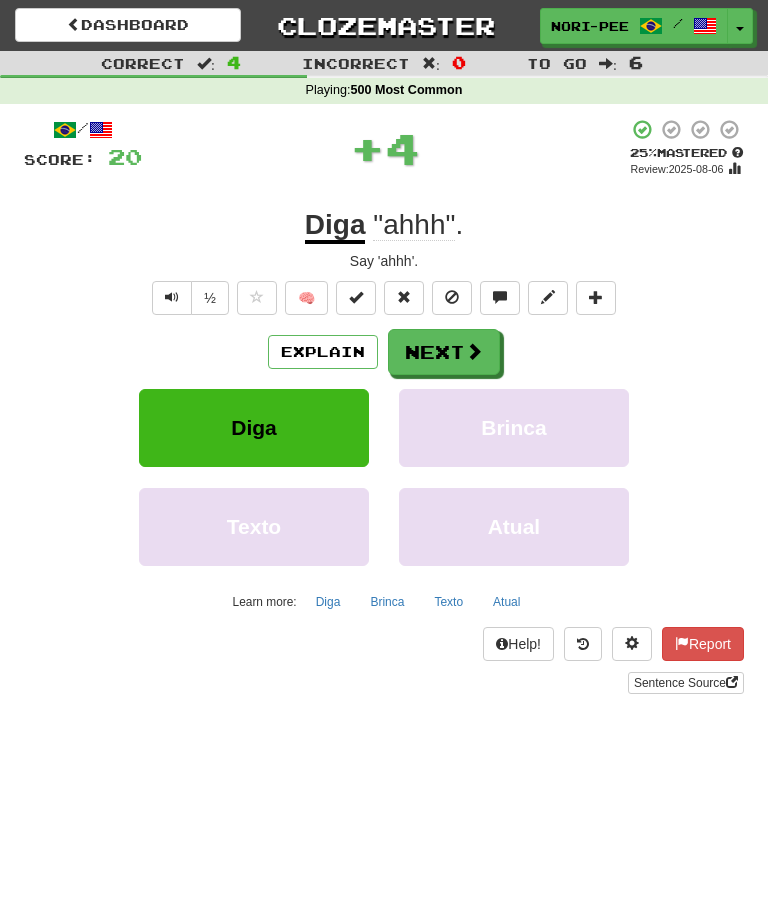 click on "Next" at bounding box center [444, 352] 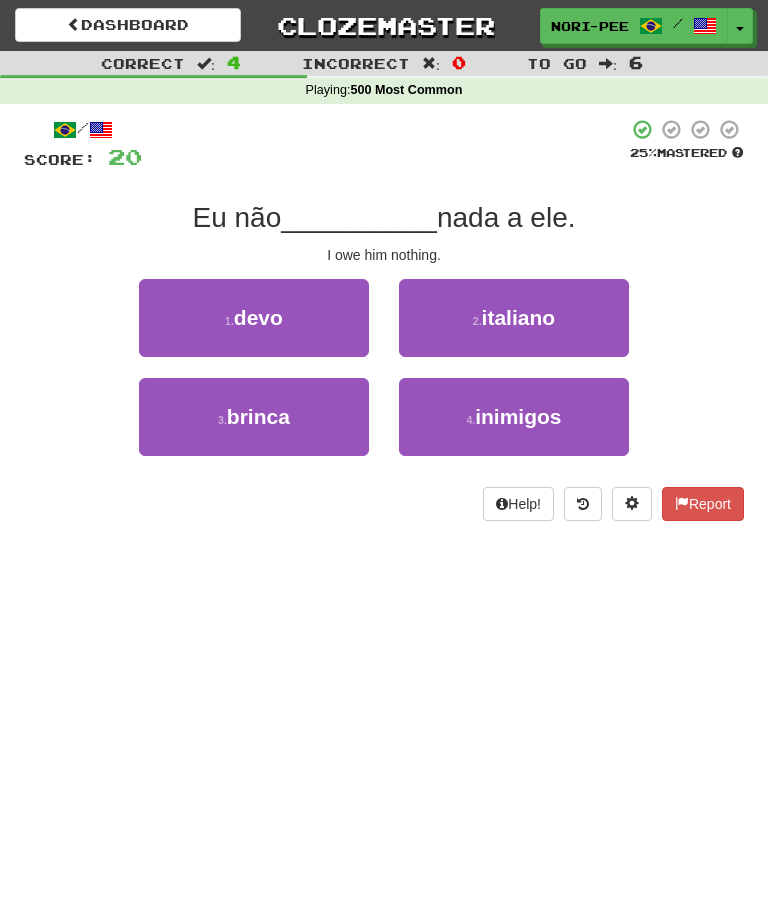 click on "1 .  devo" at bounding box center [254, 318] 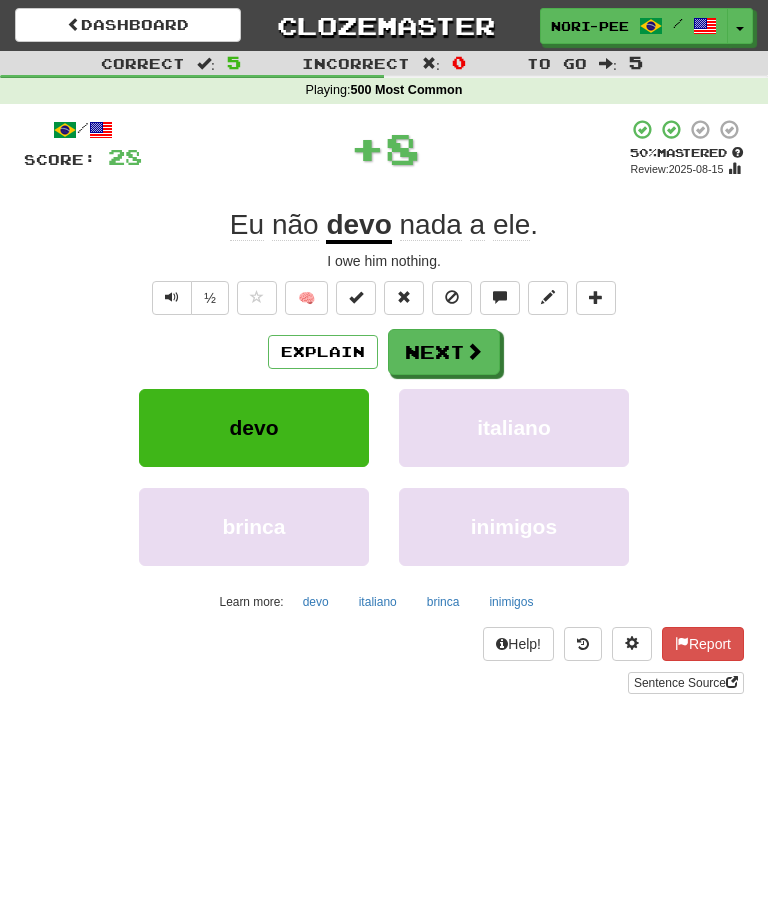 click on "Next" at bounding box center [444, 352] 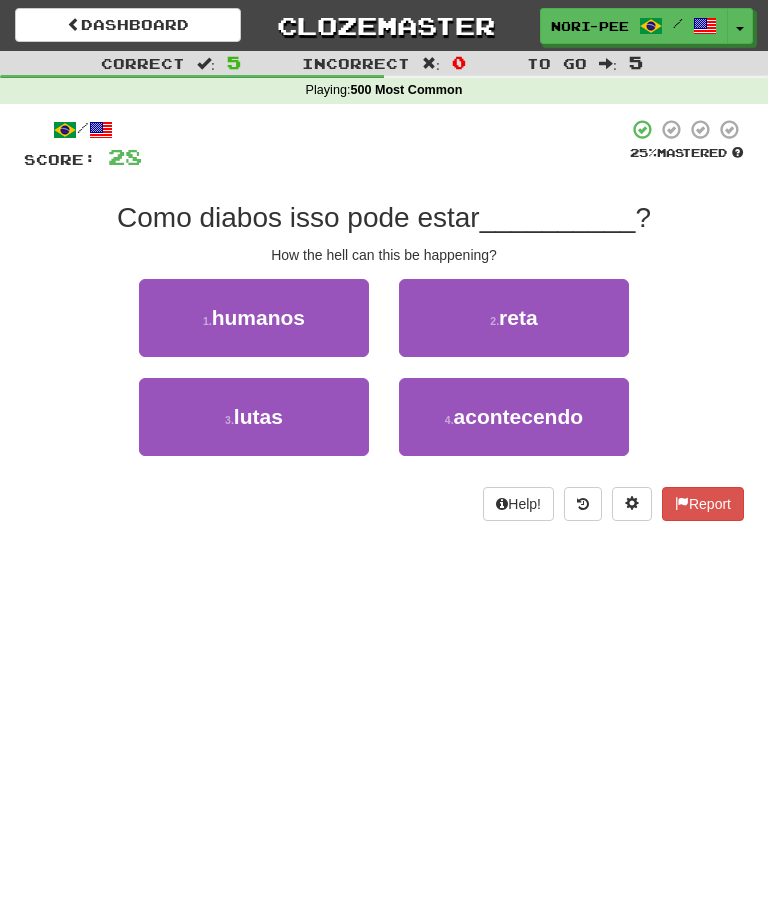 click on "acontecendo" at bounding box center (519, 416) 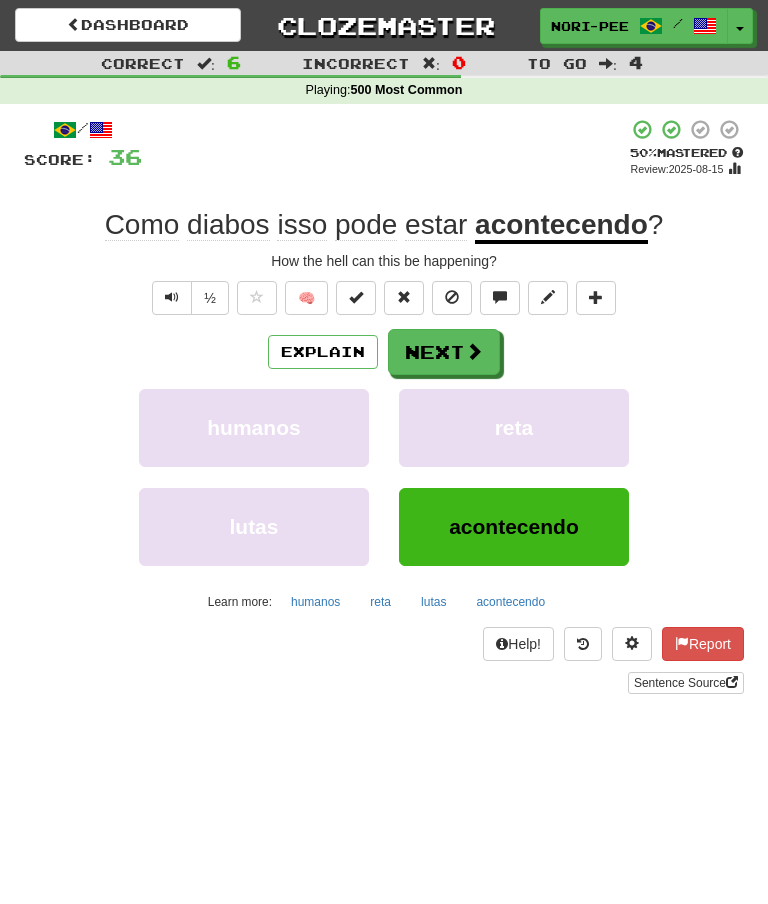 click on "Next" at bounding box center (444, 352) 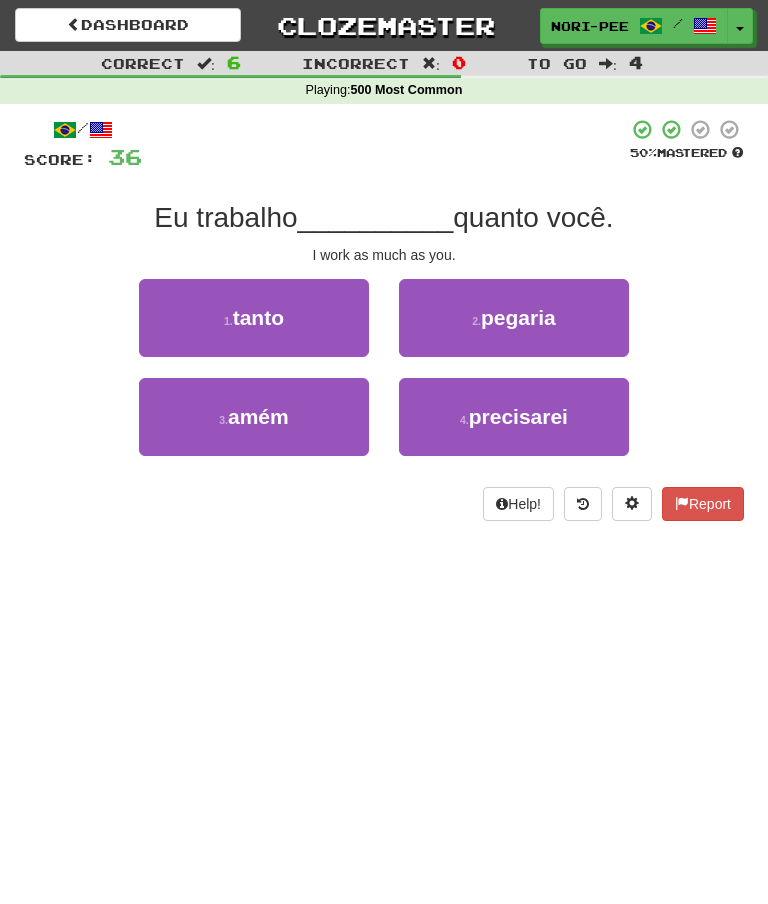 click on "3 .  amém" at bounding box center (254, 417) 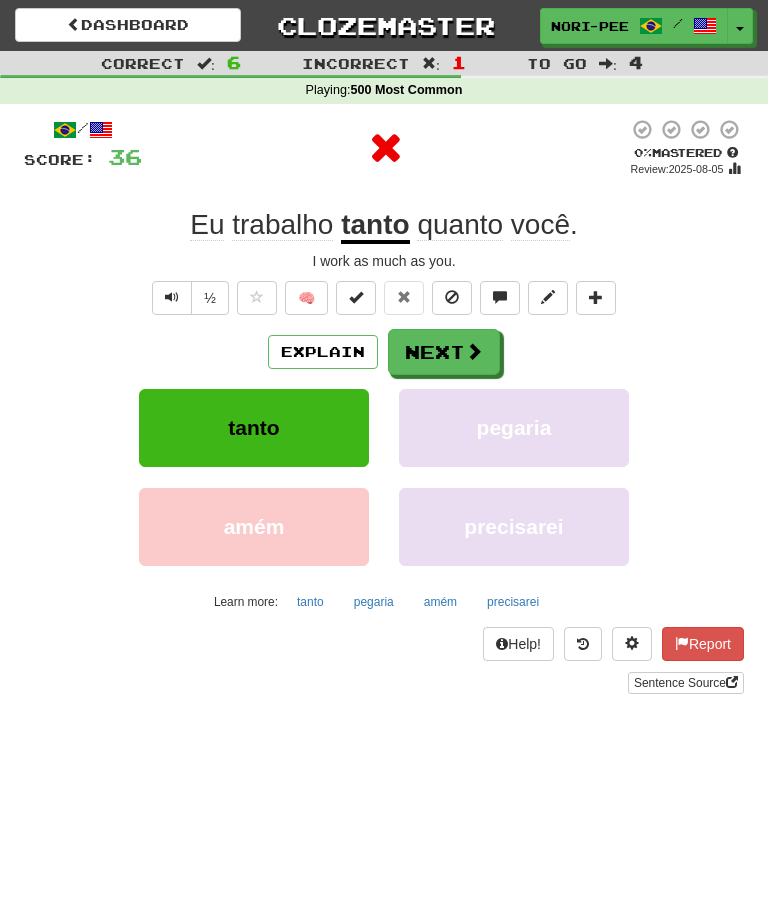 click on "Explain" at bounding box center (323, 352) 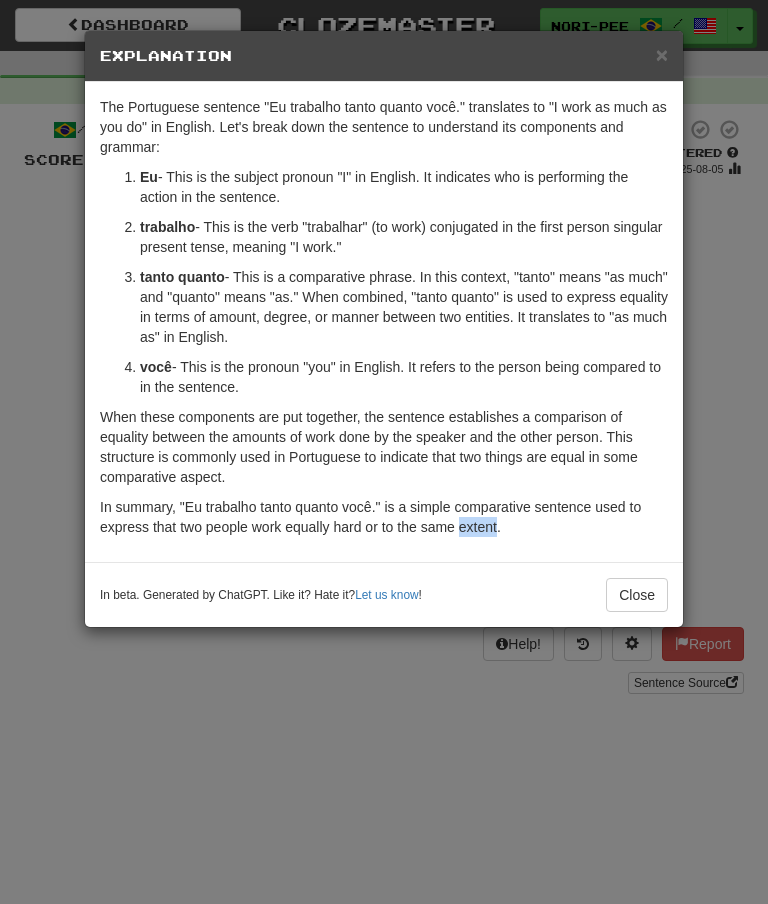 click on "Close" at bounding box center [637, 595] 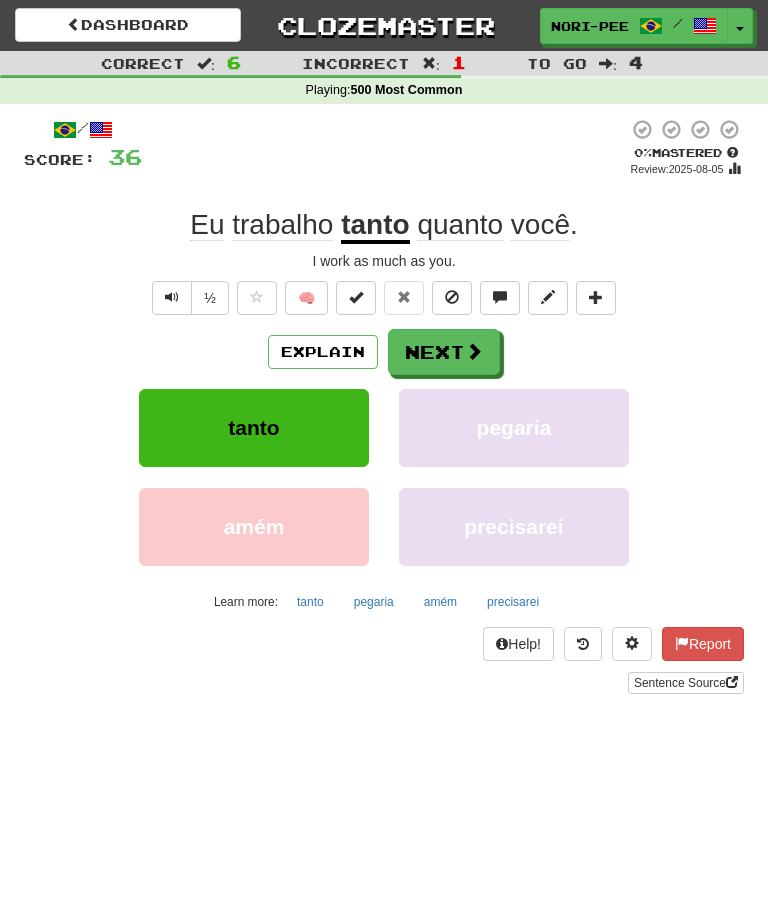click on "Next" at bounding box center [444, 352] 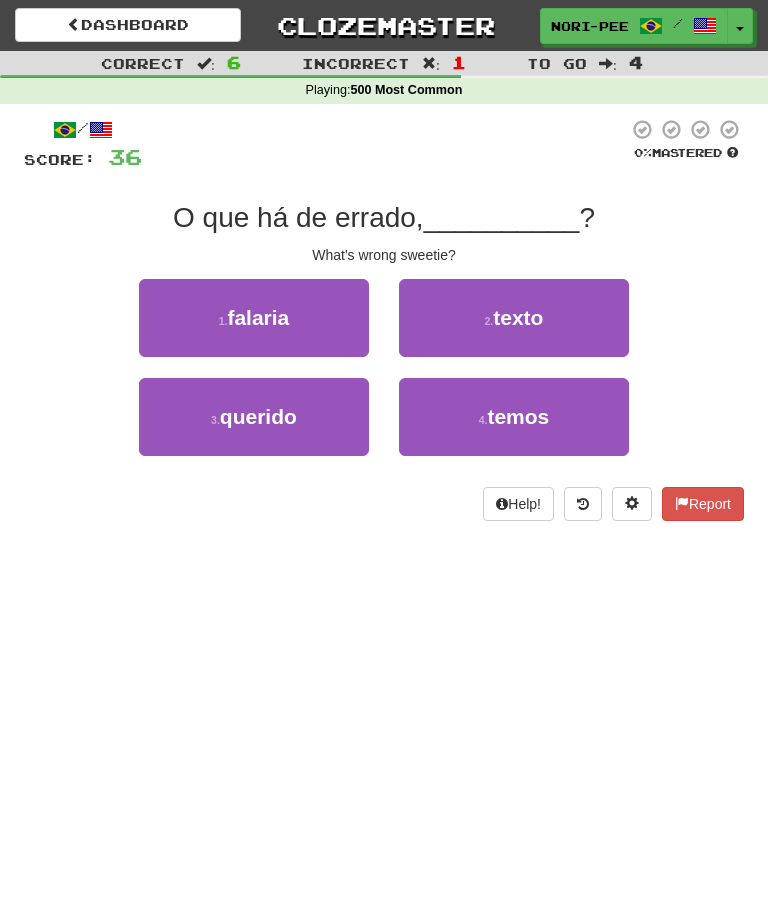 click on "querido" at bounding box center [258, 416] 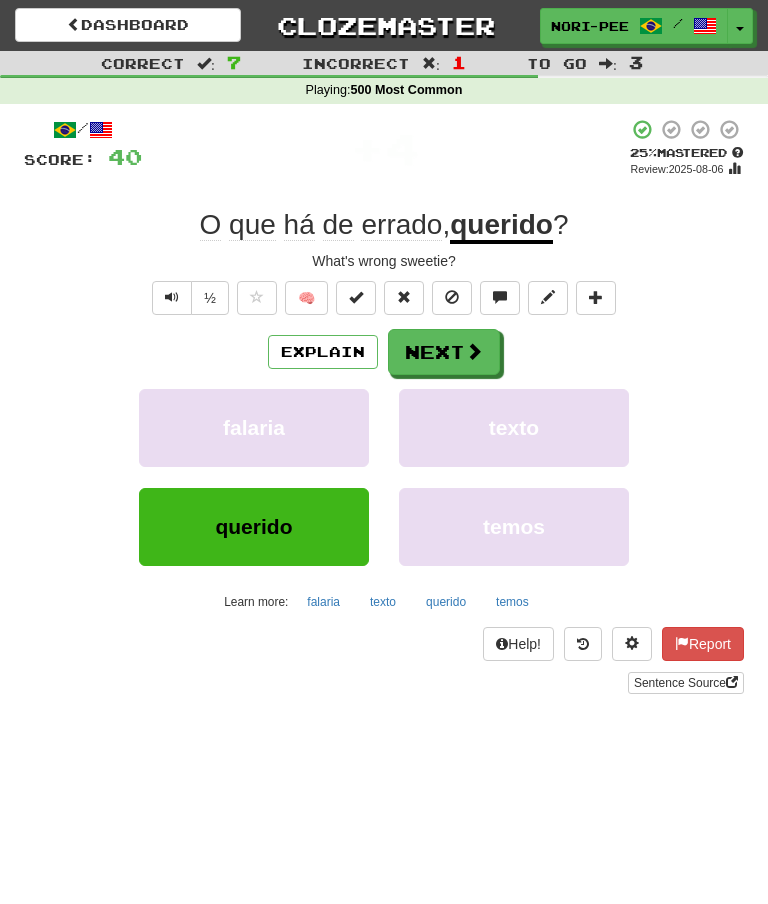 click on "Next" at bounding box center (444, 352) 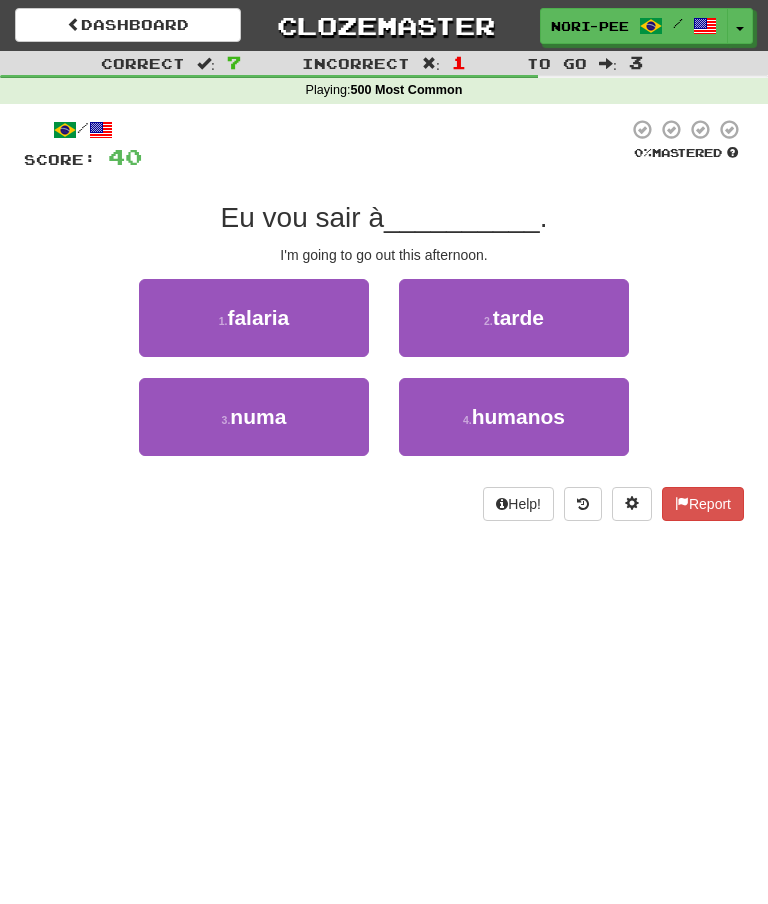 click on "tarde" at bounding box center [518, 317] 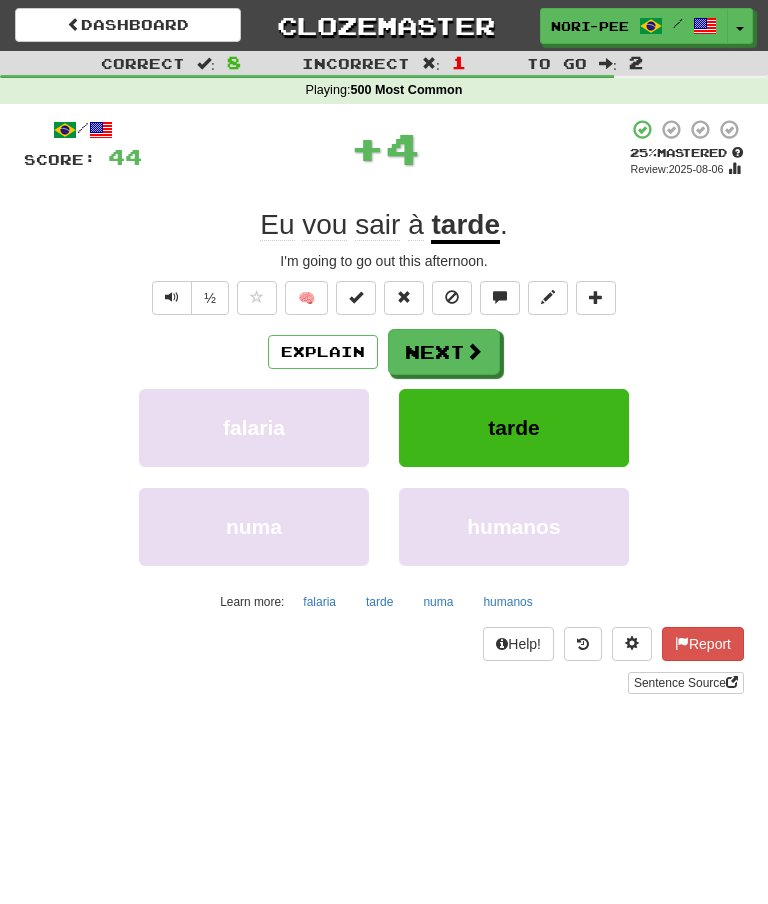 click at bounding box center [474, 351] 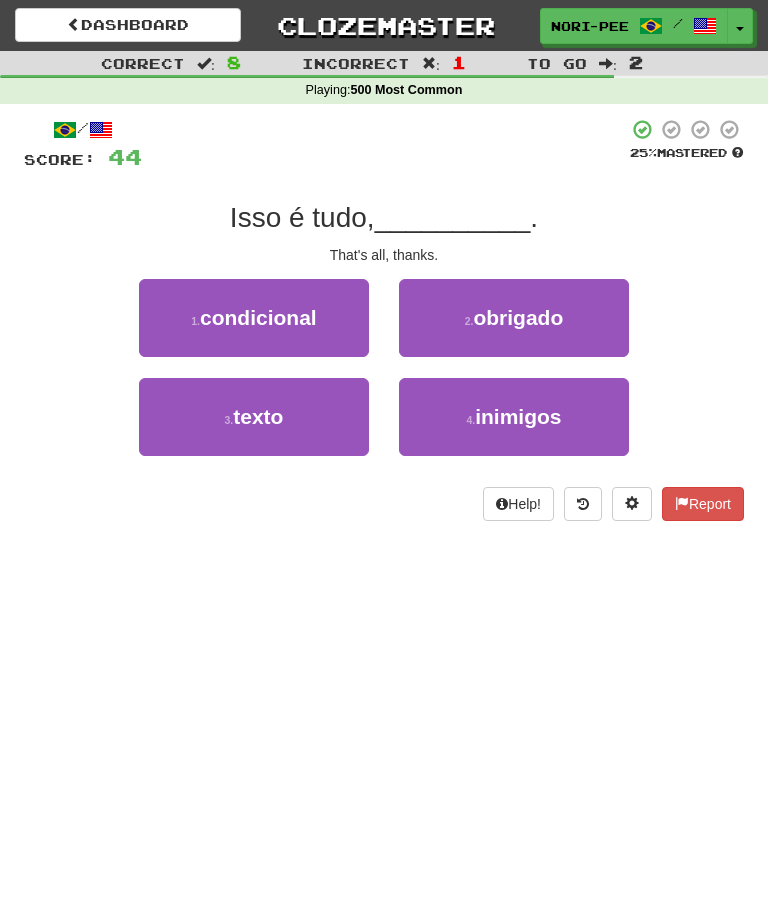 click on "obrigado" at bounding box center [518, 317] 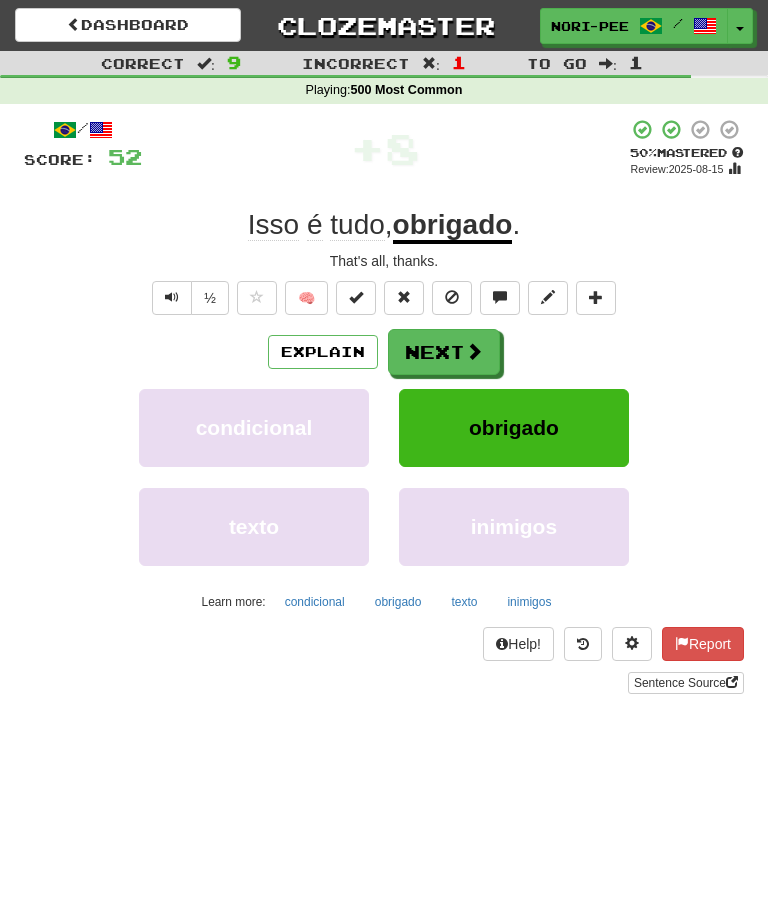 click at bounding box center (474, 351) 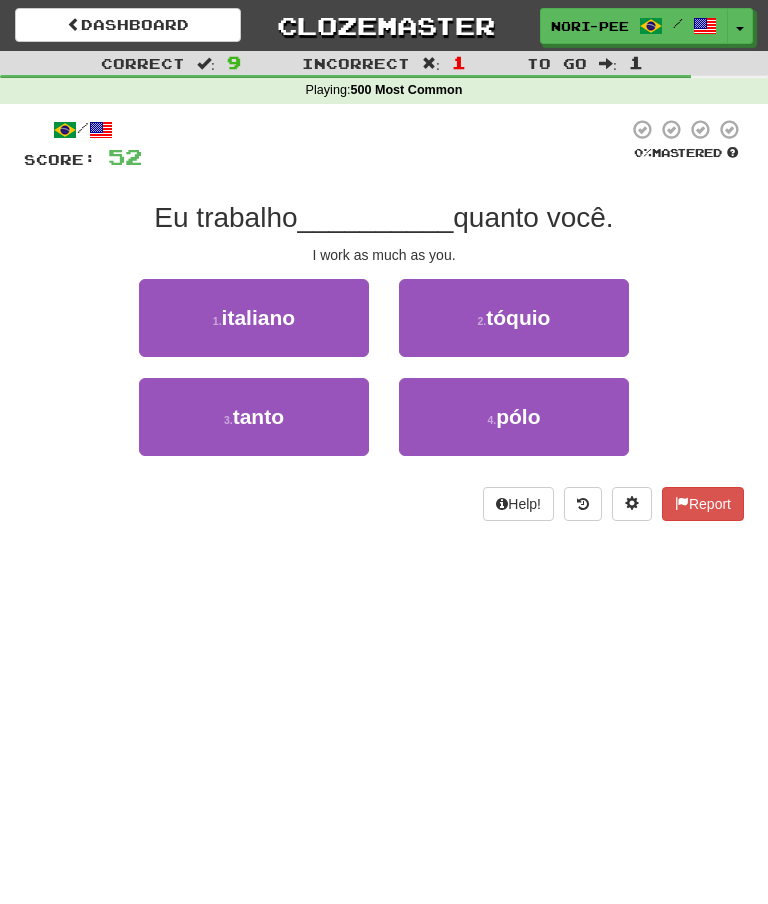 click on "3 .  tanto" at bounding box center (254, 417) 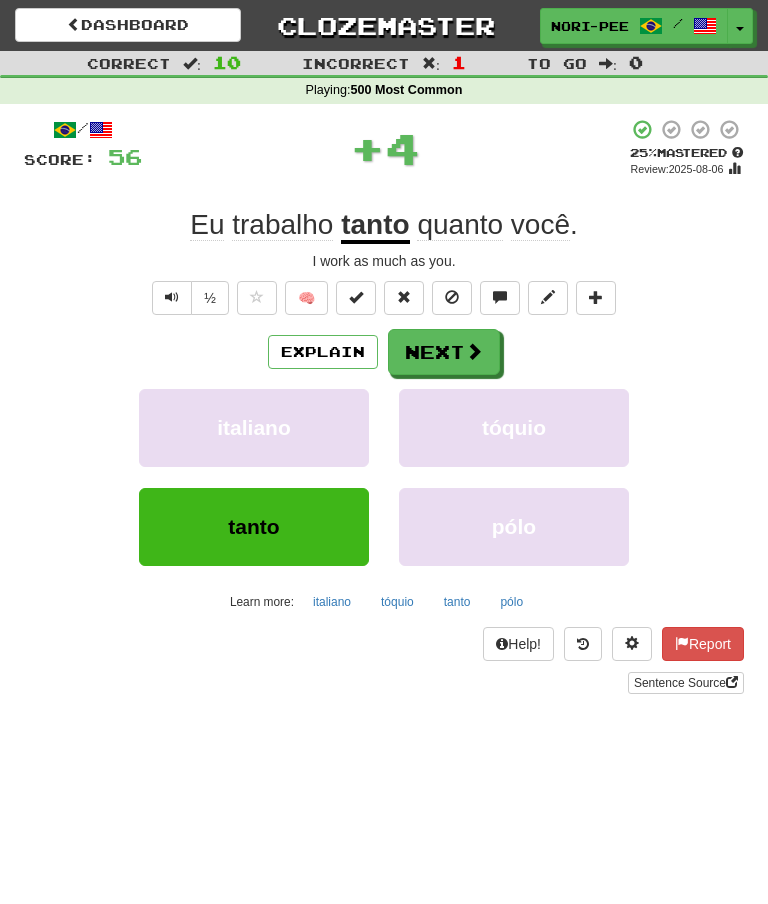 click at bounding box center [474, 351] 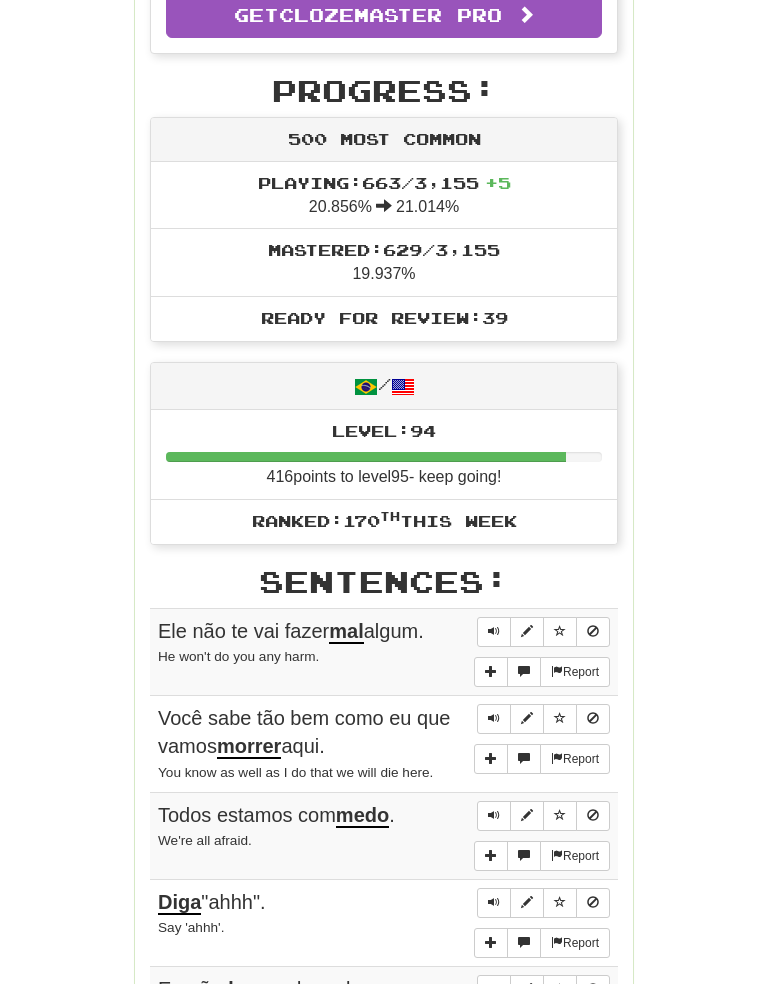 scroll, scrollTop: 584, scrollLeft: 0, axis: vertical 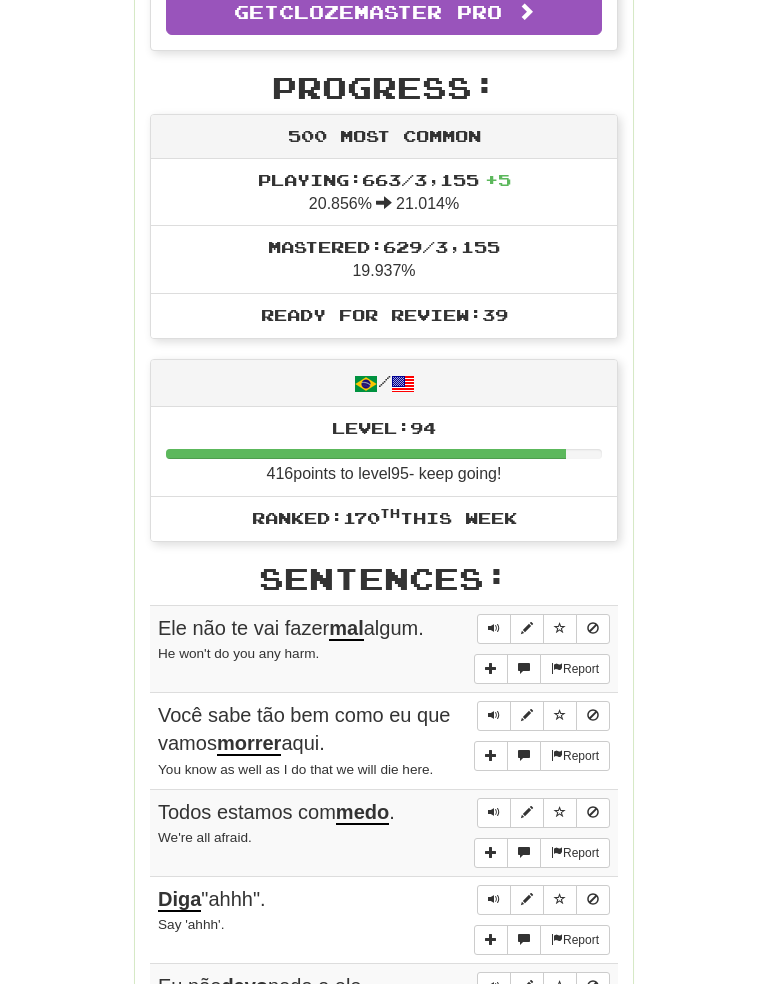 click at bounding box center (494, 628) 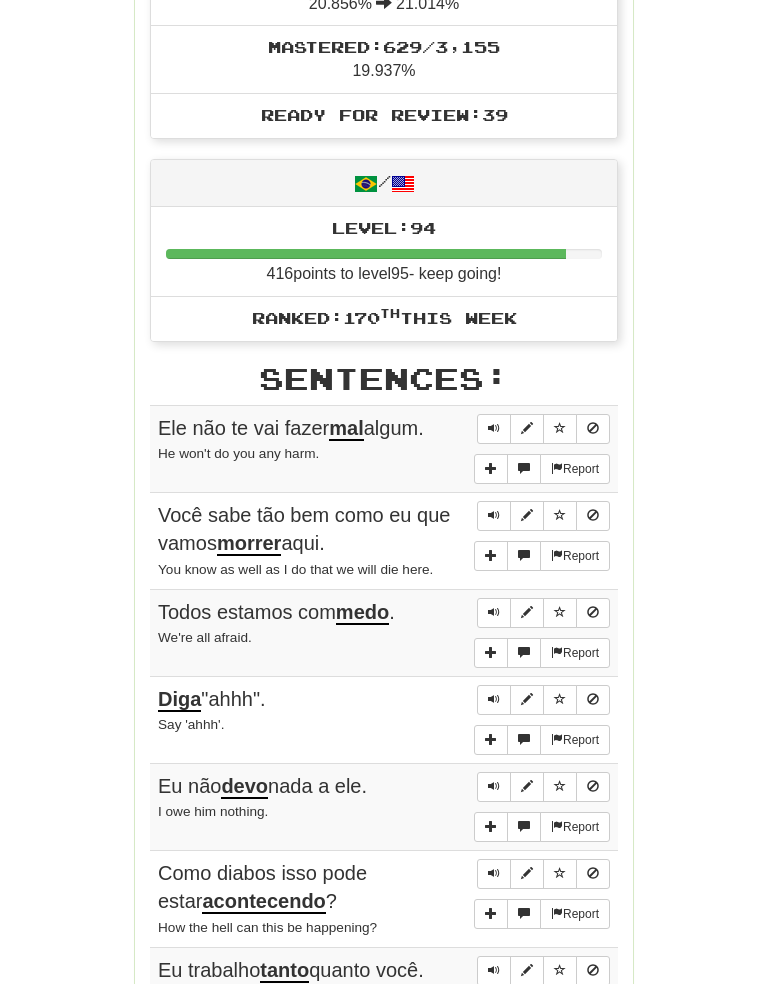 scroll, scrollTop: 785, scrollLeft: 0, axis: vertical 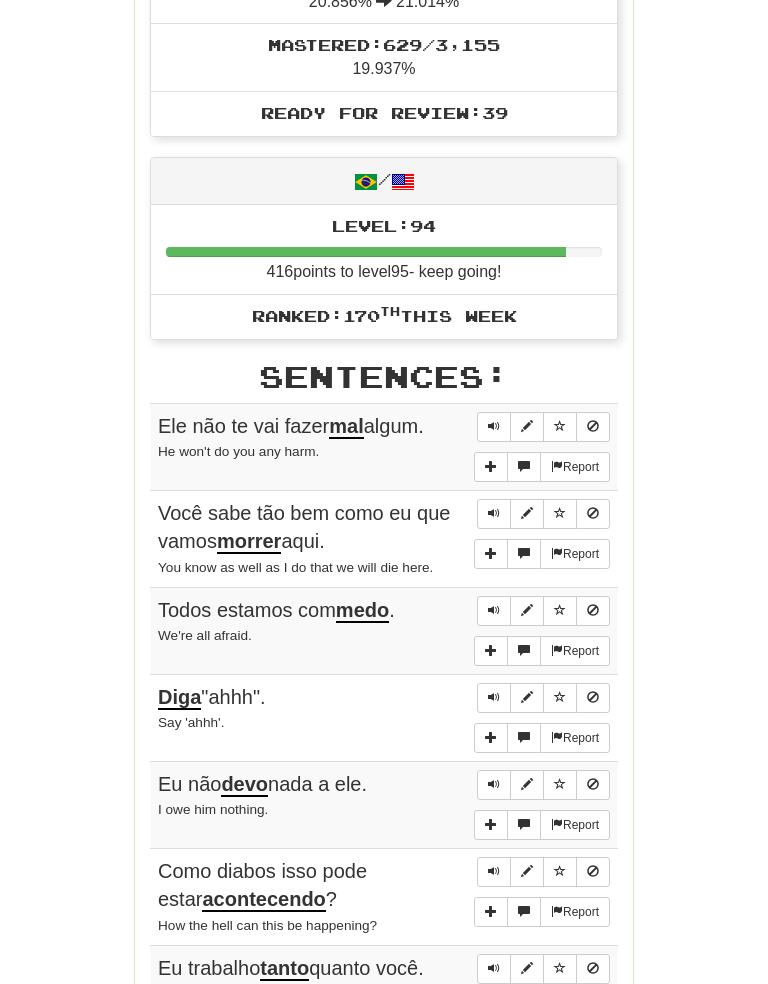 click on "Round Results Stats: Score:   + 56 Time:   2 : 0 2 New:   5 Review:   5 Correct:   10 Incorrect:   1 Get fluent faster. Get  Clozemaster Pro   Progress: 500 Most Common Playing:  663  /  3,155 + 5 20.856% 21.014% Mastered:  629  /  3,155 19.937% Ready for Review:  39  /  Level:  94 416  points to level  95  - keep going! Ranked:  170 th  this week Sentences:  Report Ele não te vai fazer  mal  algum. He won't do you any harm.  Report Você sabe tão bem como eu que vamos  morrer  aqui. You know as well as I do that we will die here.  Report Todos estamos com  medo . We're all afraid.  Report Diga  "ahhh". Say 'ahhh'.  Report Eu não  devo  nada a ele. I owe him nothing.  Report Como diabos isso pode estar  acontecendo ? How the hell can this be happening?  Report Eu trabalho  tanto  quanto você. I work as much as you.  Report O que há de errado,  querido ? What's wrong sweetie?  Report Eu vou sair à  tarde . I'm going to go out this afternoon.  Report Isso é tudo,  obrigado . That's all, thanks." at bounding box center (384, 393) 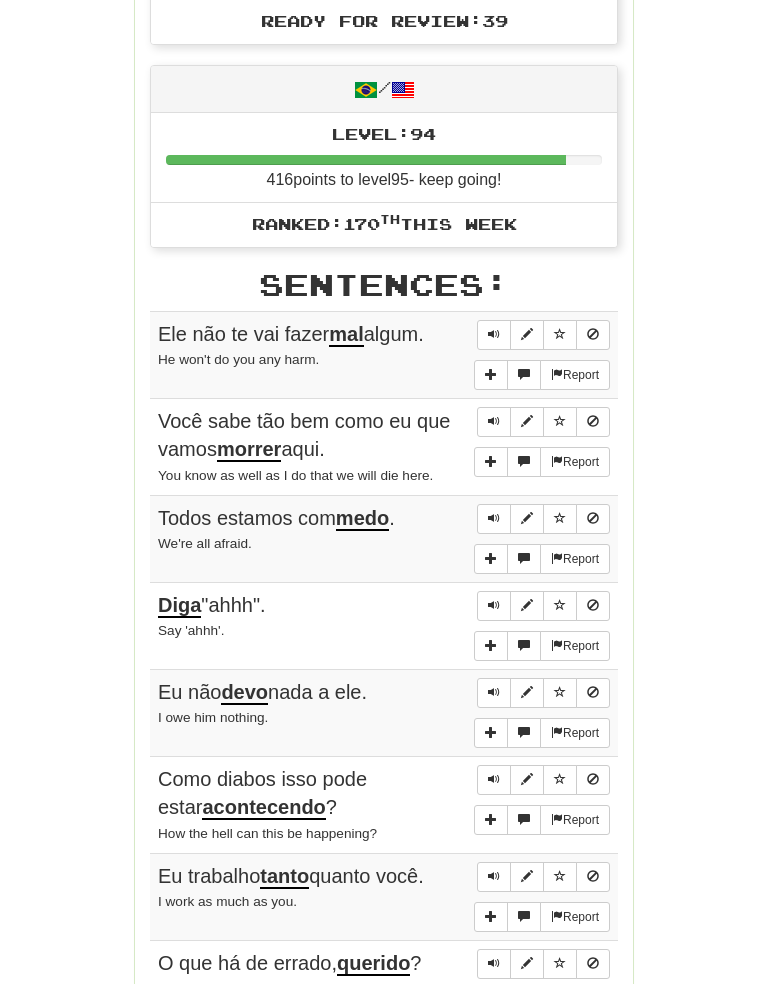 scroll, scrollTop: 878, scrollLeft: 0, axis: vertical 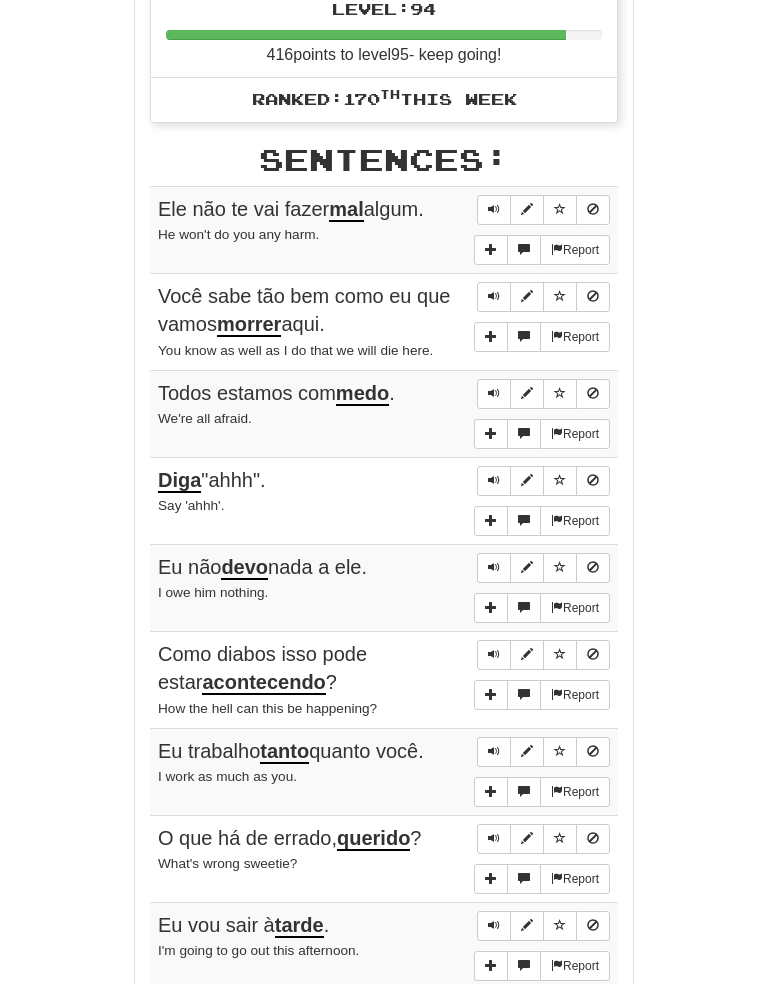click on "Round Results Stats: Score:   + 56 Time:   2 : 0 2 New:   5 Review:   5 Correct:   10 Incorrect:   1 Get fluent faster. Get  Clozemaster Pro   Progress: 500 Most Common Playing:  663  /  3,155 + 5 20.856% 21.014% Mastered:  629  /  3,155 19.937% Ready for Review:  39  /  Level:  94 416  points to level  95  - keep going! Ranked:  170 th  this week Sentences:  Report Ele não te vai fazer  mal  algum. He won't do you any harm.  Report Você sabe tão bem como eu que vamos  morrer  aqui. You know as well as I do that we will die here.  Report Todos estamos com  medo . We're all afraid.  Report Diga  "ahhh". Say 'ahhh'.  Report Eu não  devo  nada a ele. I owe him nothing.  Report Como diabos isso pode estar  acontecendo ? How the hell can this be happening?  Report Eu trabalho  tanto  quanto você. I work as much as you.  Report O que há de errado,  querido ? What's wrong sweetie?  Report Eu vou sair à  tarde . I'm going to go out this afternoon.  Report Isso é tudo,  obrigado . That's all, thanks." at bounding box center [384, 175] 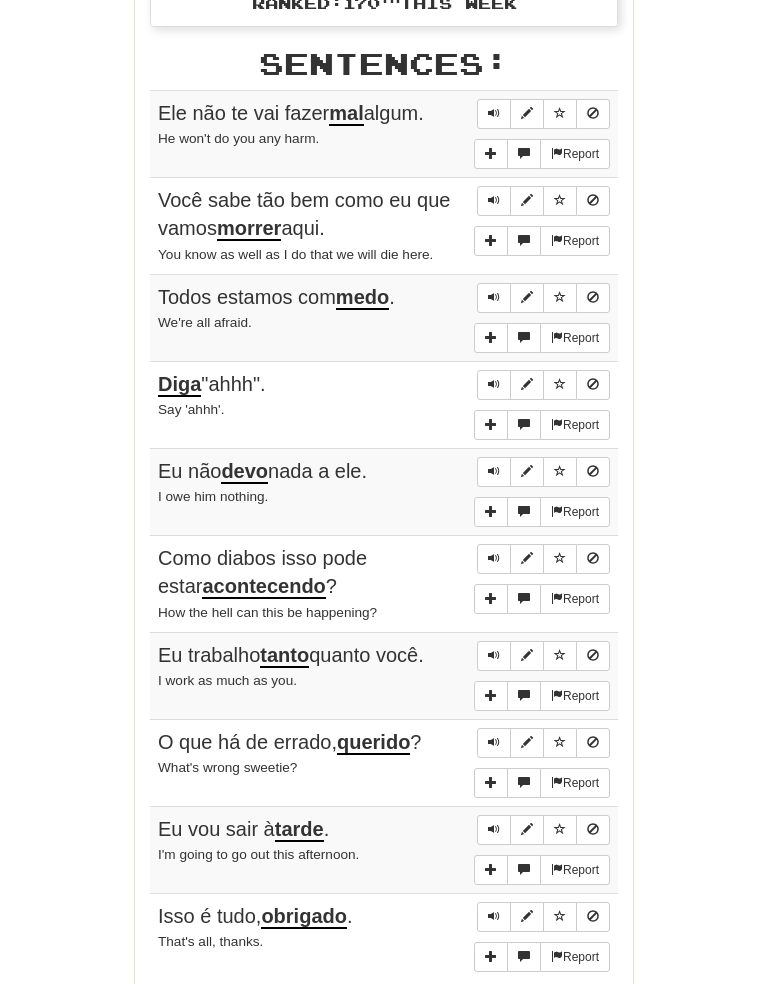 scroll, scrollTop: 1099, scrollLeft: 0, axis: vertical 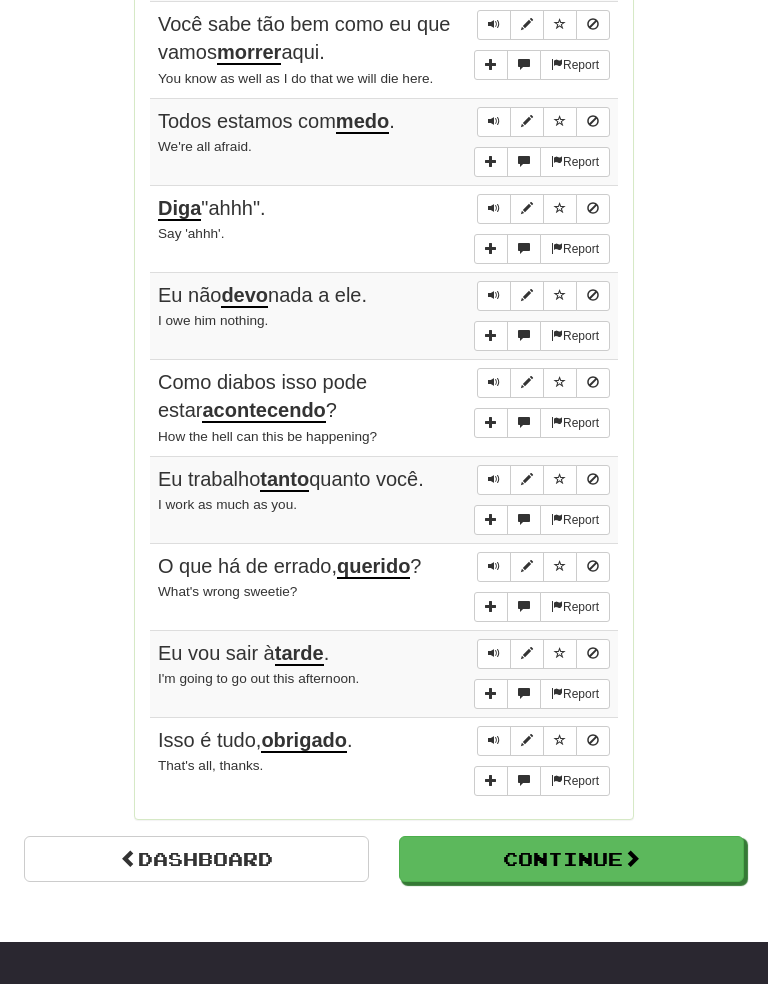 click at bounding box center [494, 382] 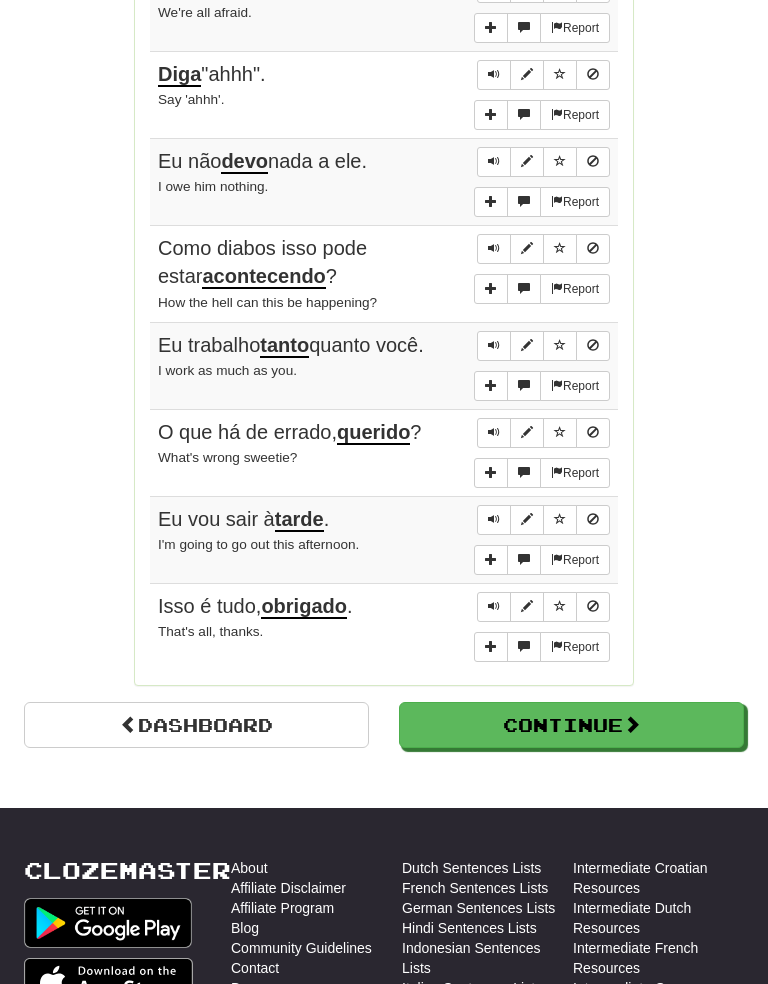 scroll, scrollTop: 1409, scrollLeft: 0, axis: vertical 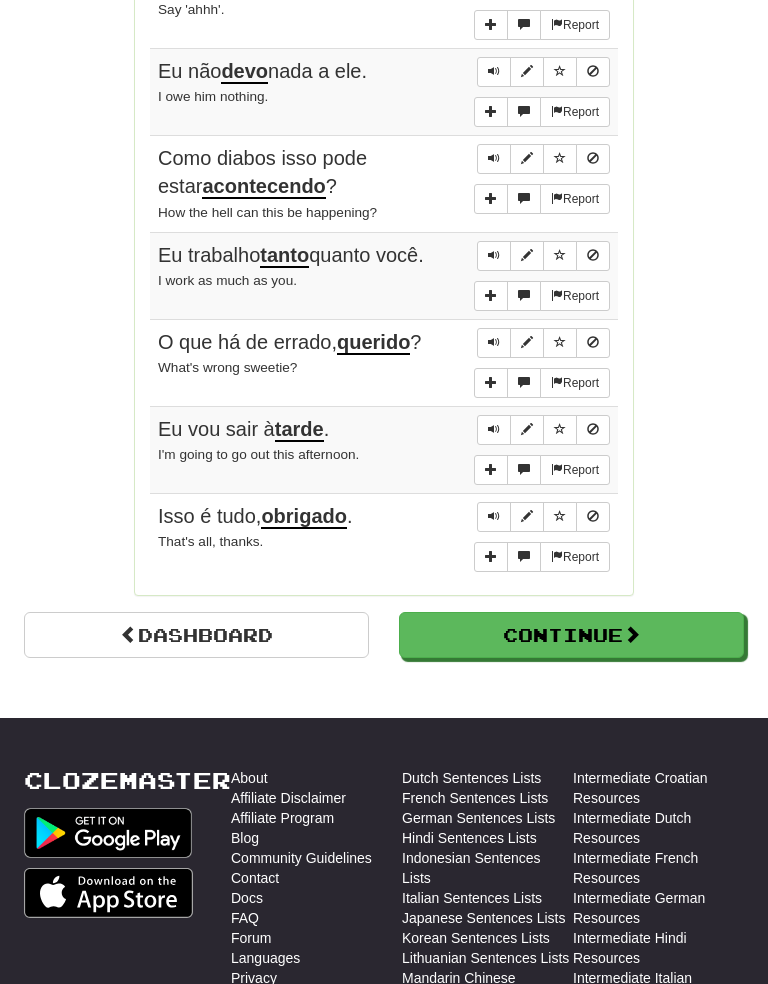 click on "Round Results Stats: Score:   + 56 Time:   2 : 0 2 New:   5 Review:   5 Correct:   10 Incorrect:   1 Get fluent faster. Get  Clozemaster Pro   Progress: 500 Most Common Playing:  663  /  3,155 + 5 20.856% 21.014% Mastered:  629  /  3,155 19.937% Ready for Review:  39  /  Level:  94 416  points to level  95  - keep going! Ranked:  170 th  this week Sentences:  Report Ele não te vai fazer  mal  algum. He won't do you any harm.  Report Você sabe tão bem como eu que vamos  morrer  aqui. You know as well as I do that we will die here.  Report Todos estamos com  medo . We're all afraid.  Report Diga  "ahhh". Say 'ahhh'.  Report Eu não  devo  nada a ele. I owe him nothing.  Report Como diabos isso pode estar  acontecendo ? How the hell can this be happening?  Report Eu trabalho  tanto  quanto você. I work as much as you.  Report O que há de errado,  querido ? What's wrong sweetie?  Report Eu vou sair à  tarde . I'm going to go out this afternoon.  Report Isso é tudo,  obrigado . That's all, thanks." at bounding box center (384, -320) 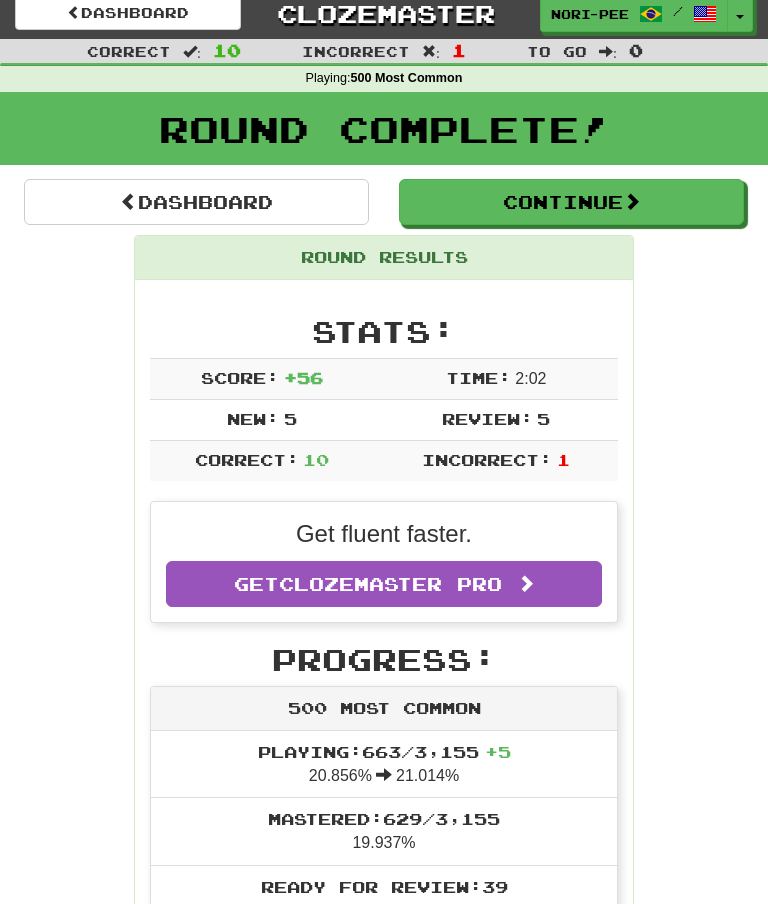 scroll, scrollTop: 0, scrollLeft: 0, axis: both 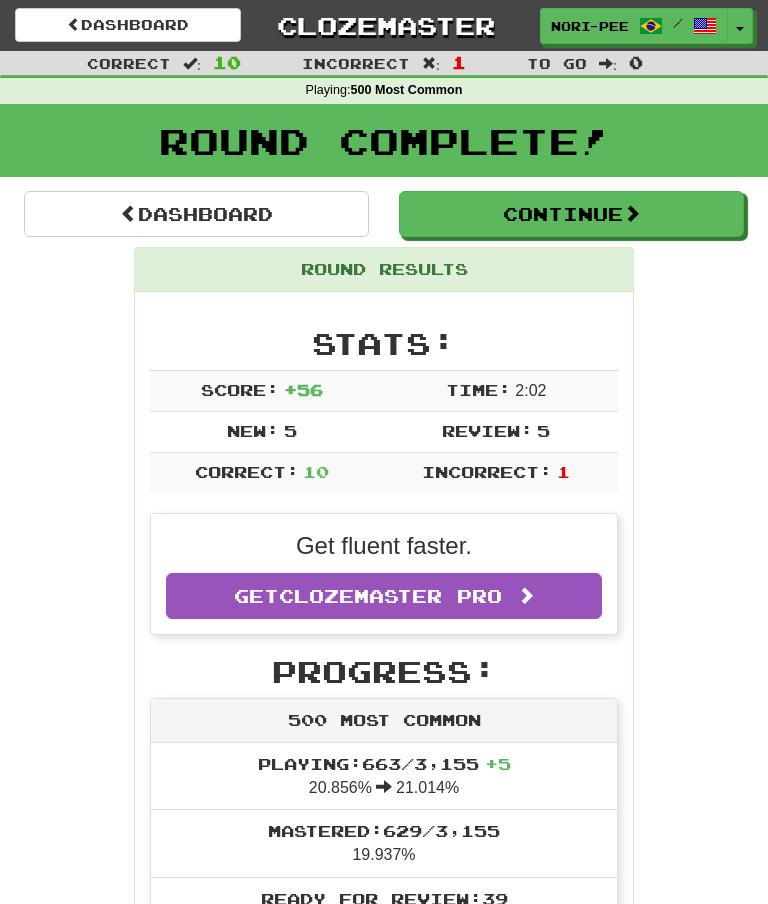 click on "Toggle Dropdown" at bounding box center [740, 26] 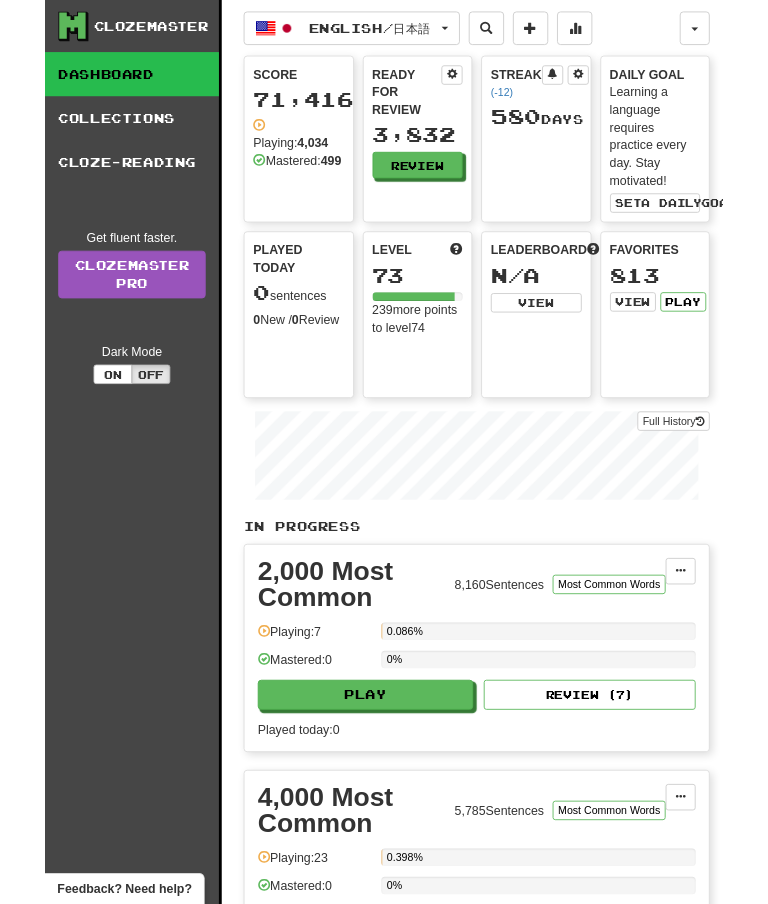 scroll, scrollTop: 0, scrollLeft: 0, axis: both 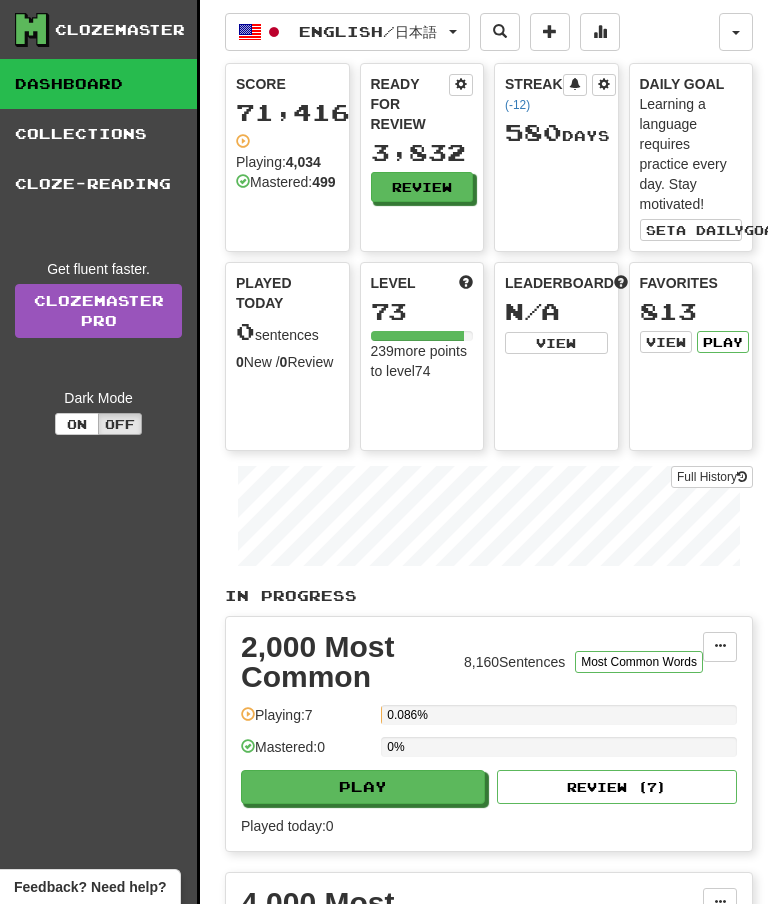 click on "Play" at bounding box center (723, 342) 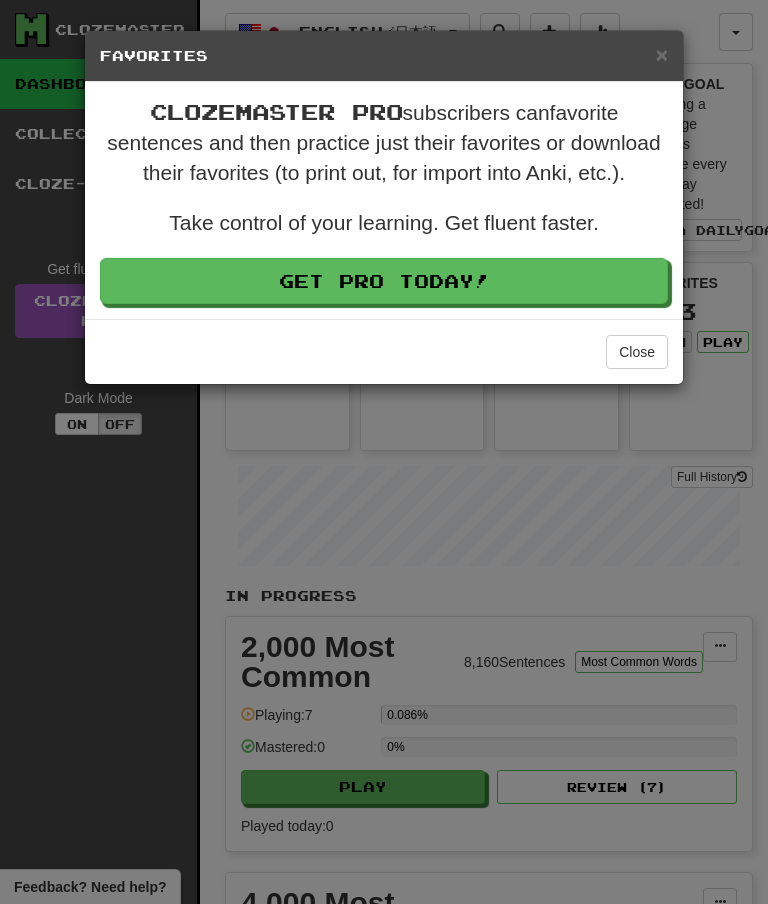 click on "Close" at bounding box center [637, 352] 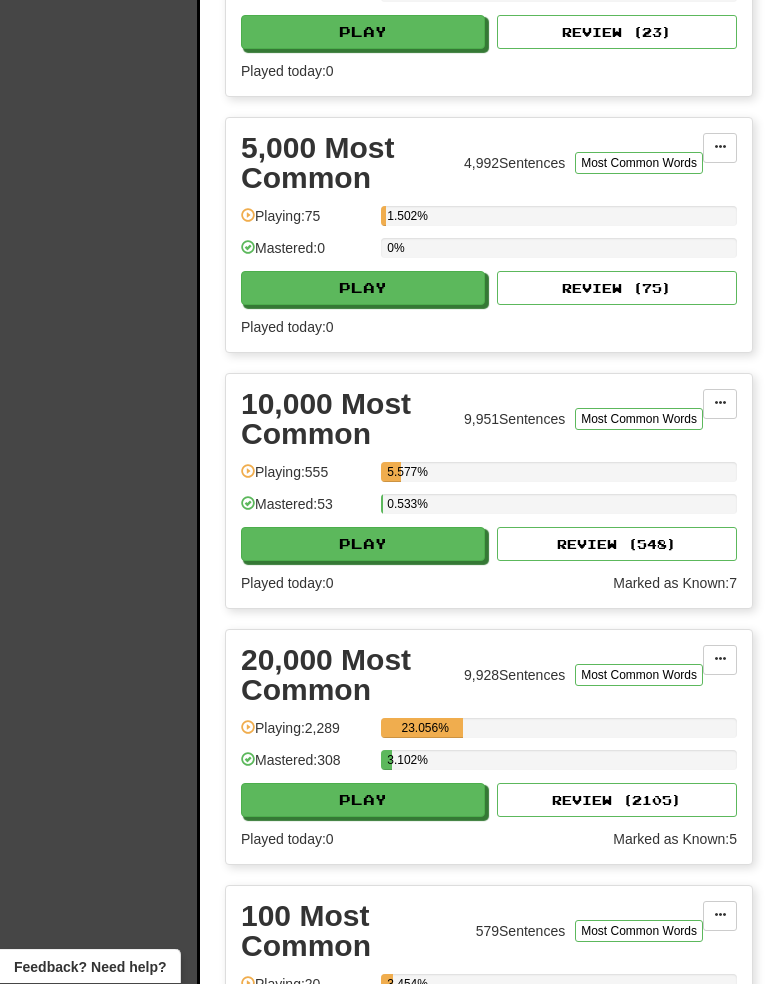 scroll, scrollTop: 1011, scrollLeft: 0, axis: vertical 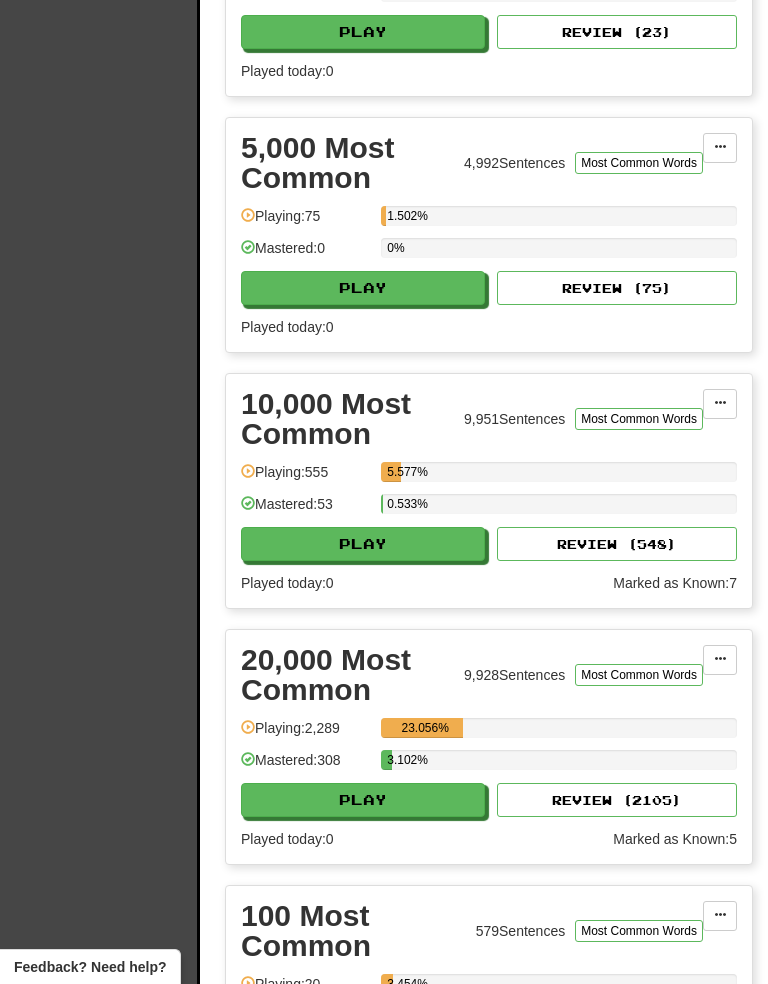 click on "Play" at bounding box center [363, 800] 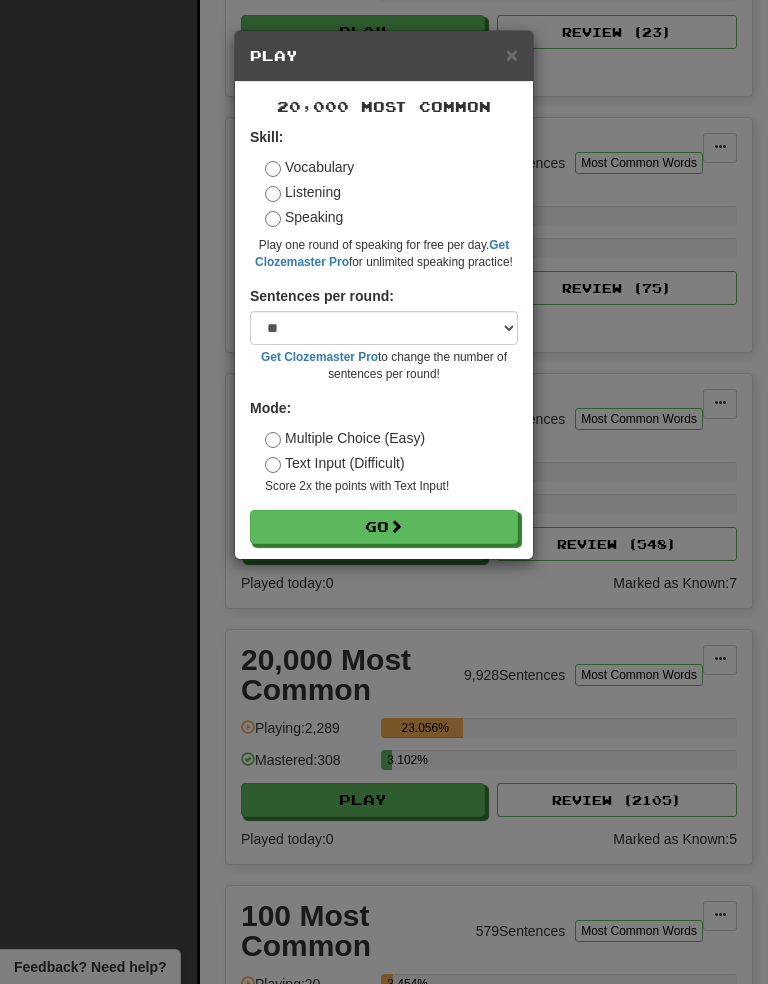 click on "Go" at bounding box center [384, 527] 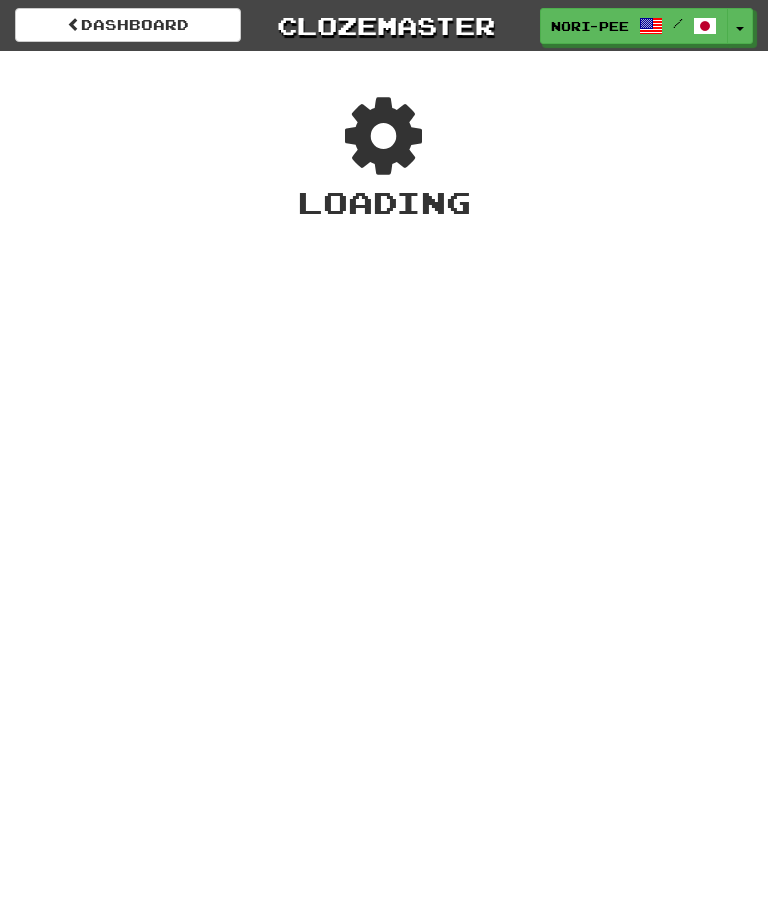 scroll, scrollTop: 0, scrollLeft: 0, axis: both 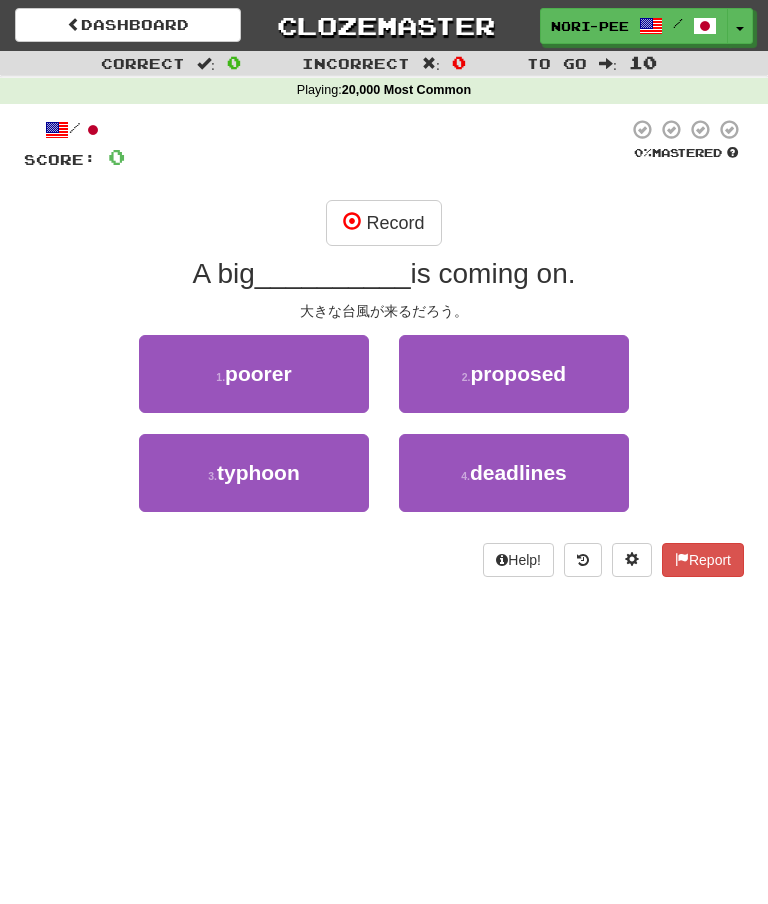 click on "Record" at bounding box center [383, 223] 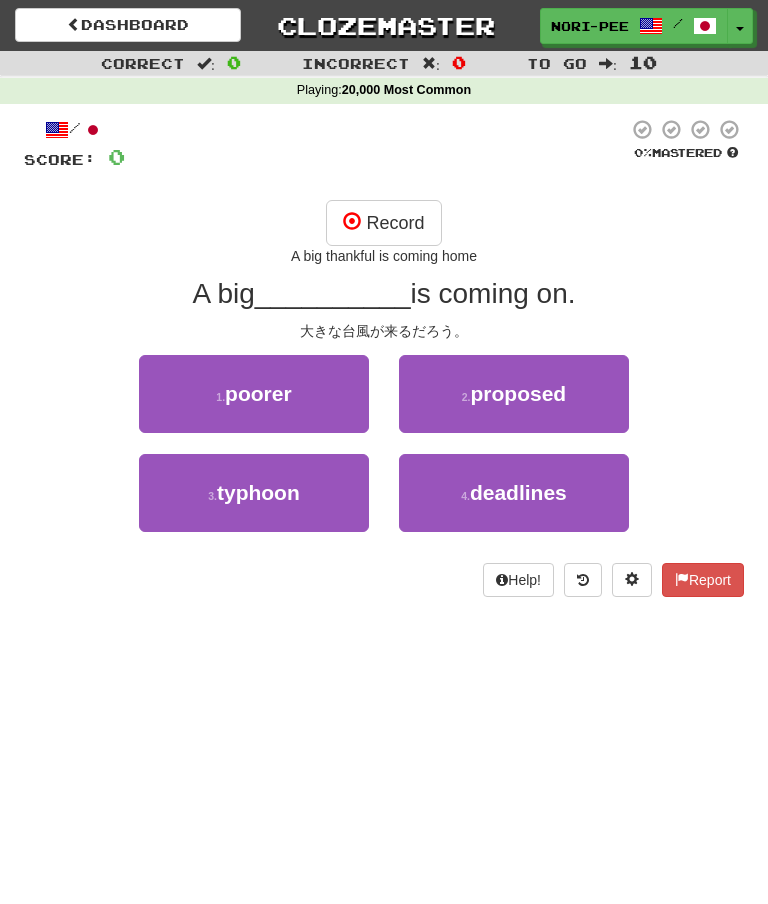 click on "Record" at bounding box center [383, 223] 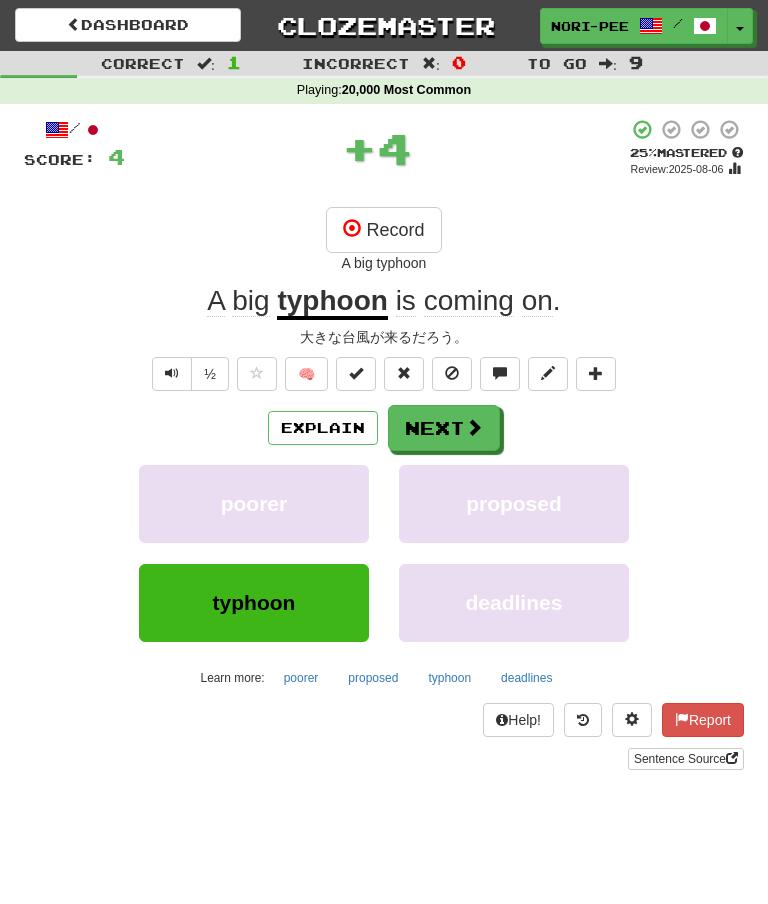 click on "Next" at bounding box center (444, 428) 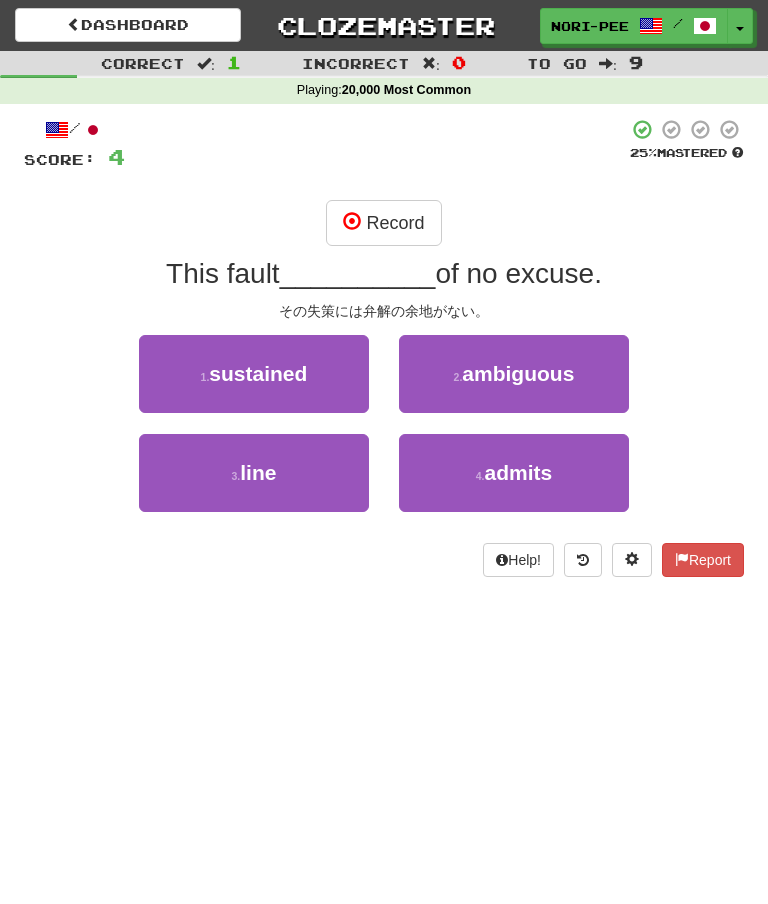 click on "Record" at bounding box center [383, 223] 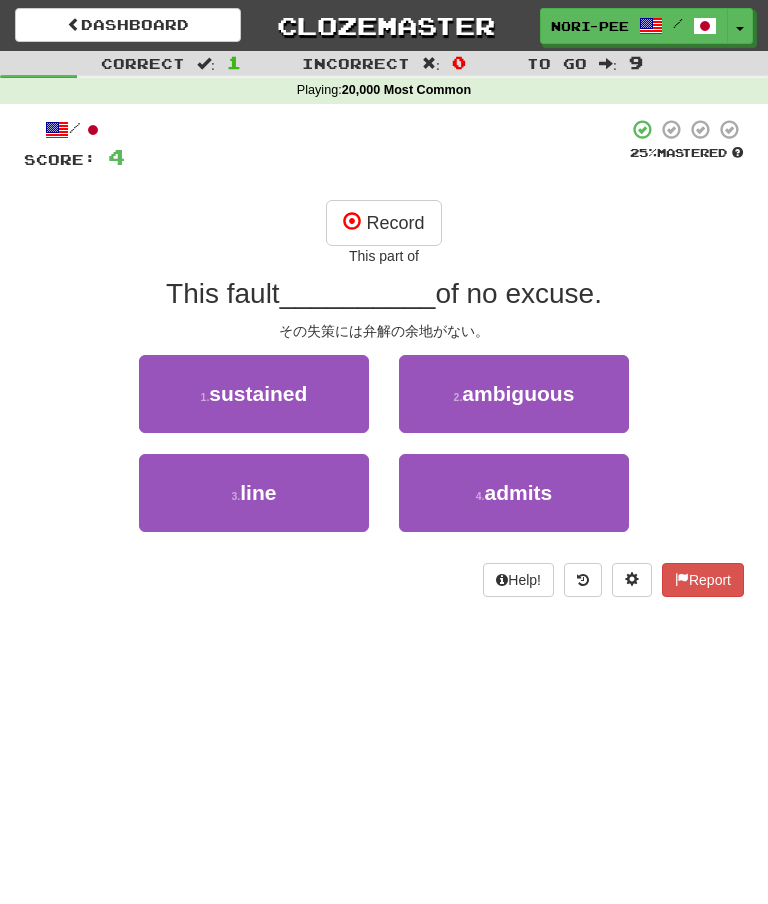 click on "Record" at bounding box center (383, 223) 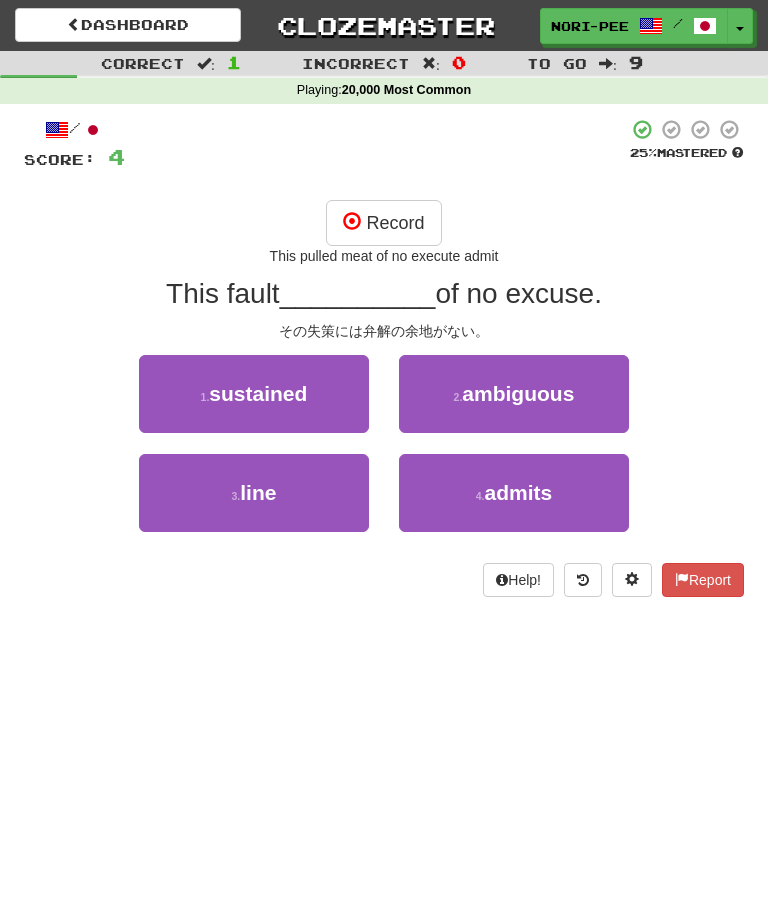 click on "Record" at bounding box center [383, 223] 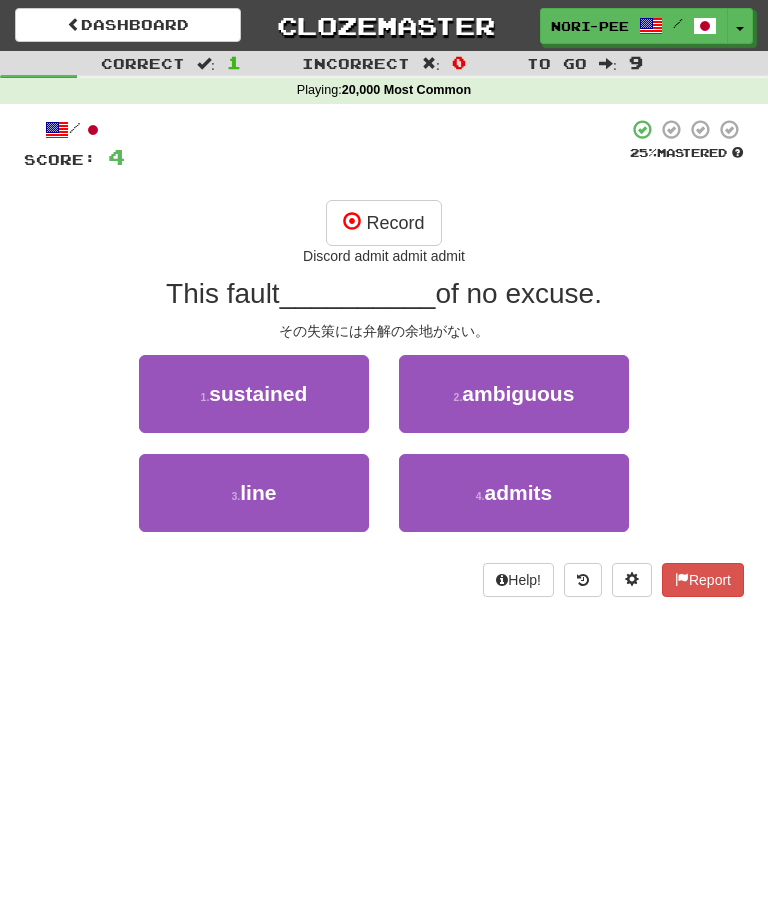 click on "Record" at bounding box center (383, 223) 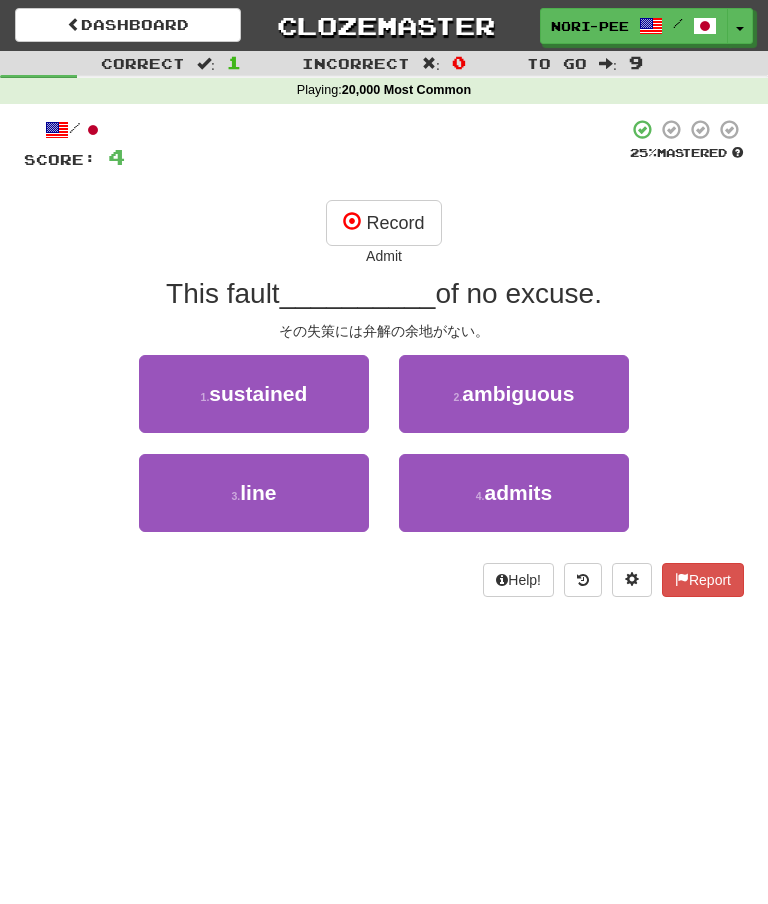 click on "Record" at bounding box center (383, 223) 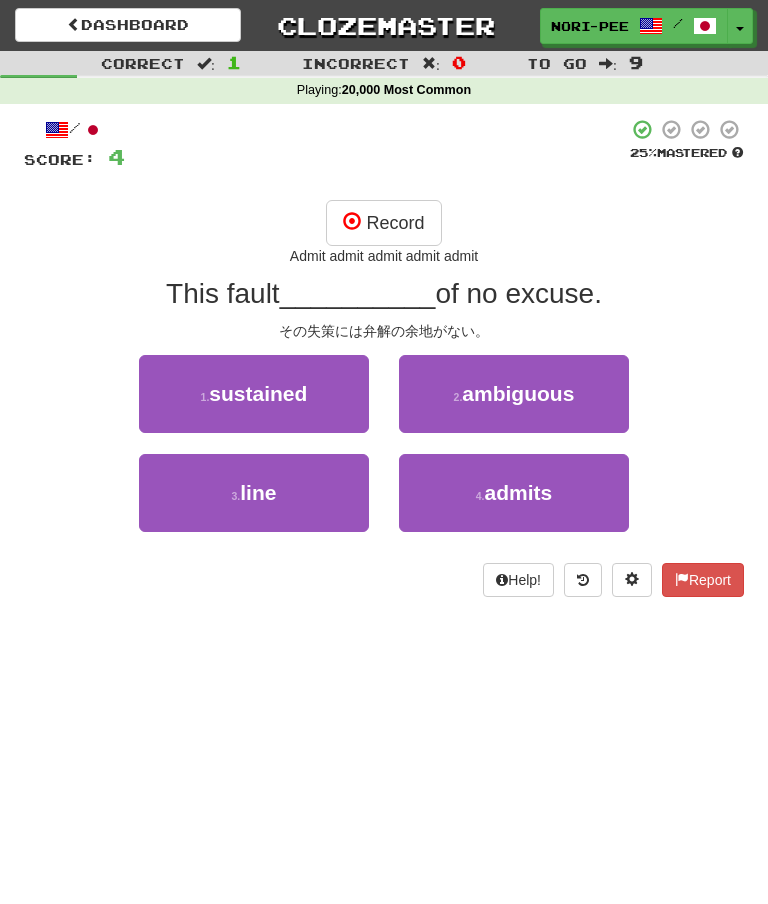 click on "Record" at bounding box center [383, 223] 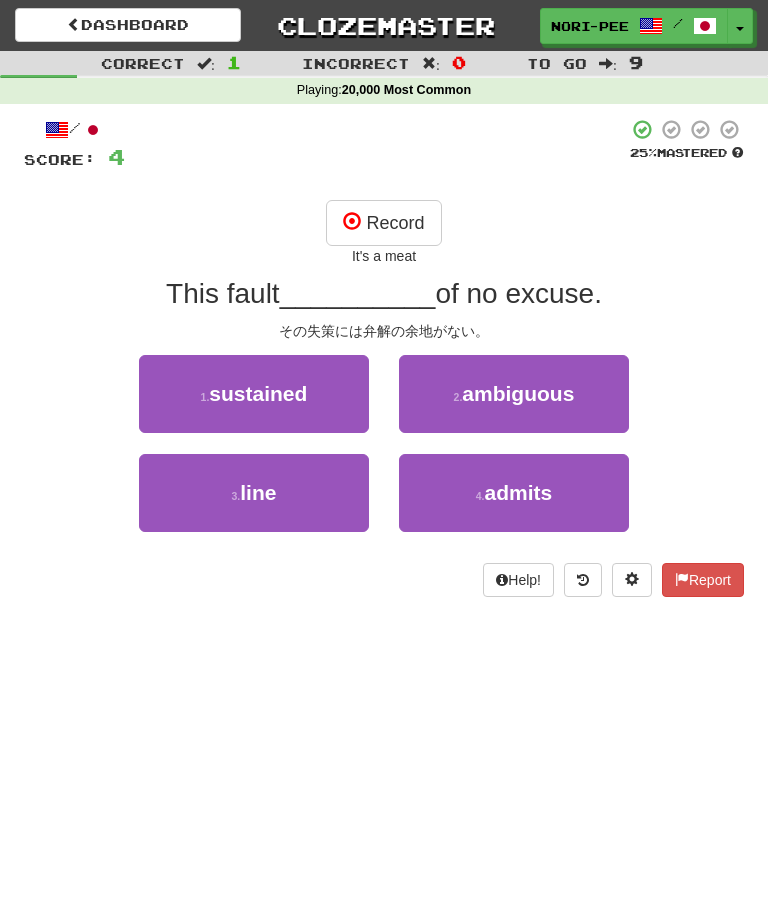 click on "Record" at bounding box center [383, 223] 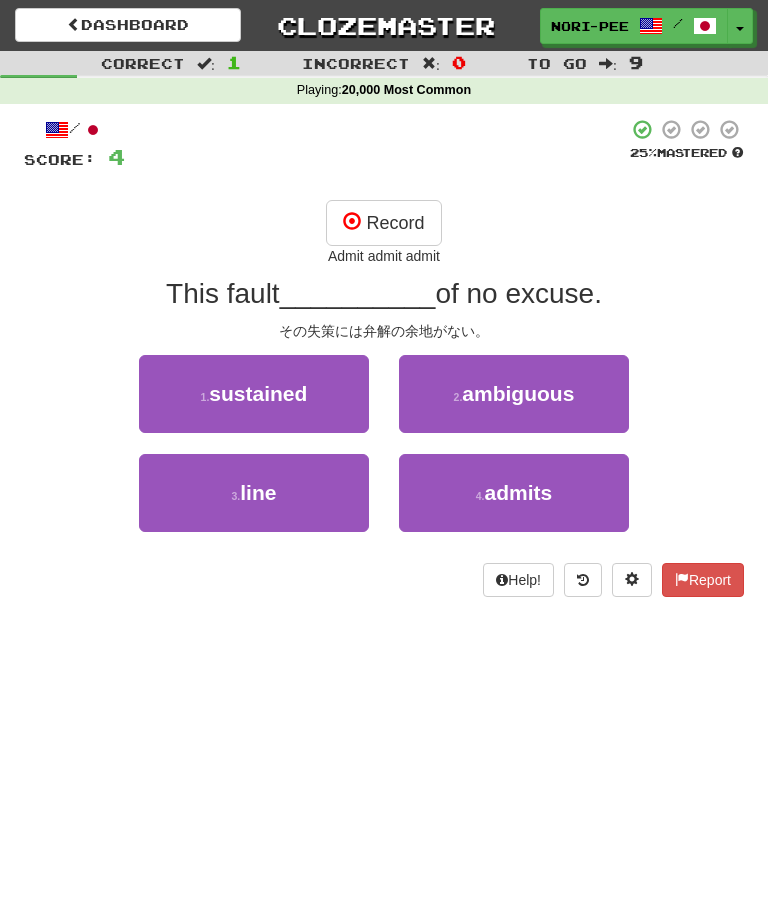 click on "admits" at bounding box center [519, 492] 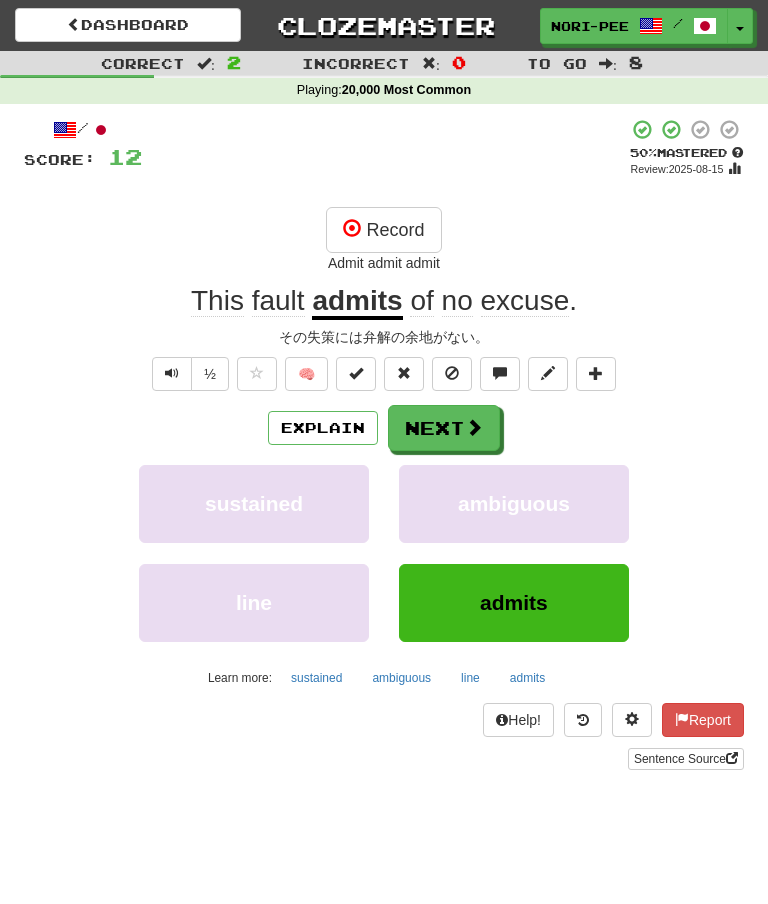 click on "Next" at bounding box center [444, 428] 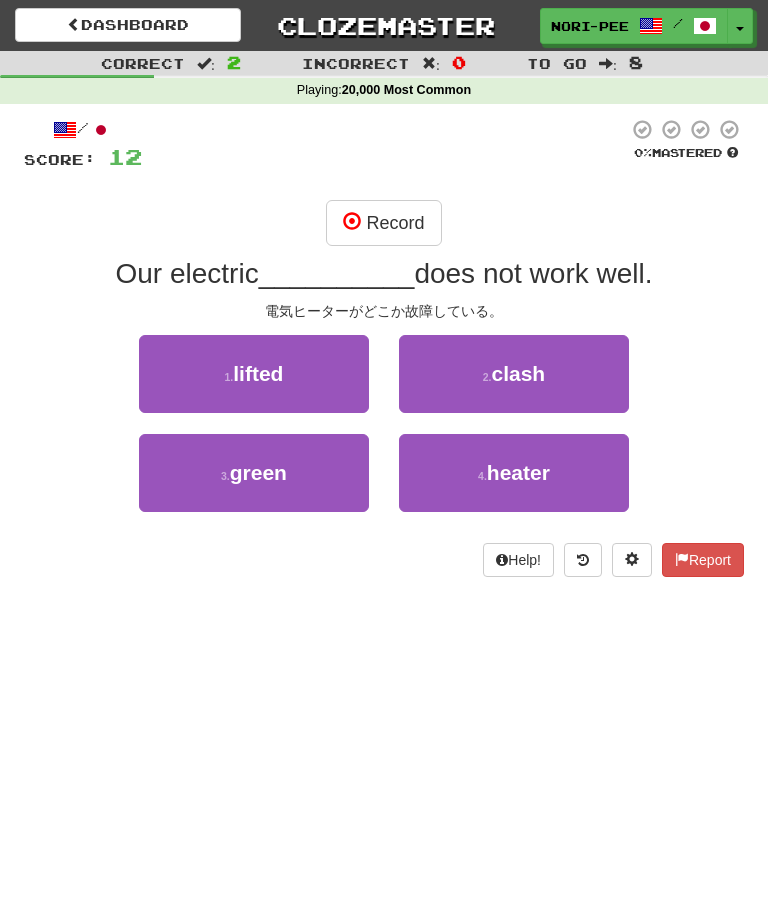 click on "Record" at bounding box center (383, 223) 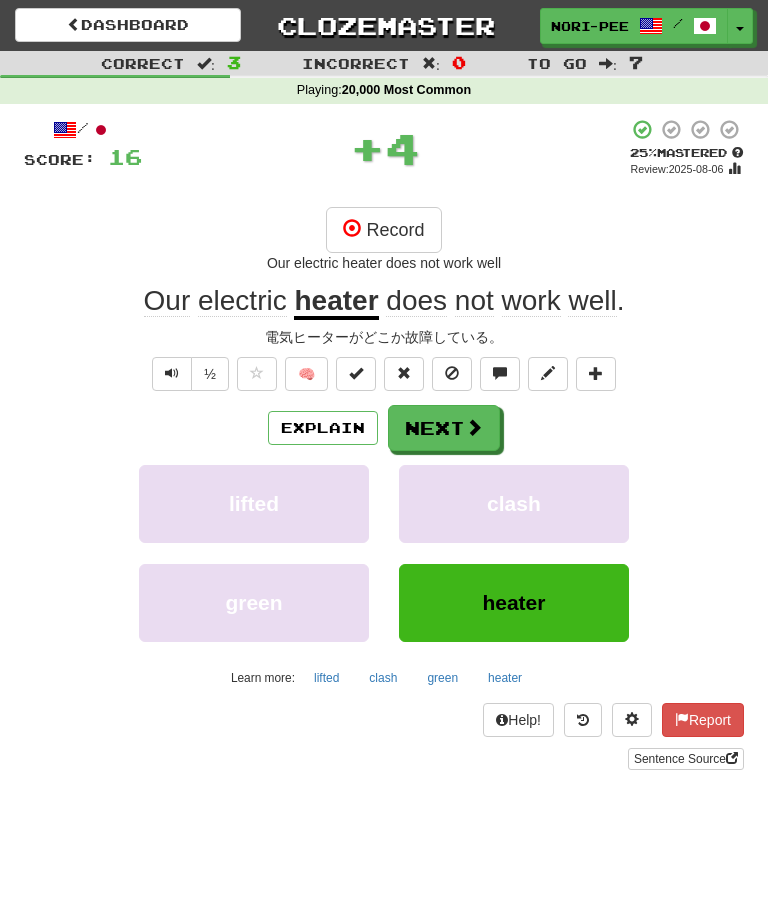 click on "Next" at bounding box center (444, 428) 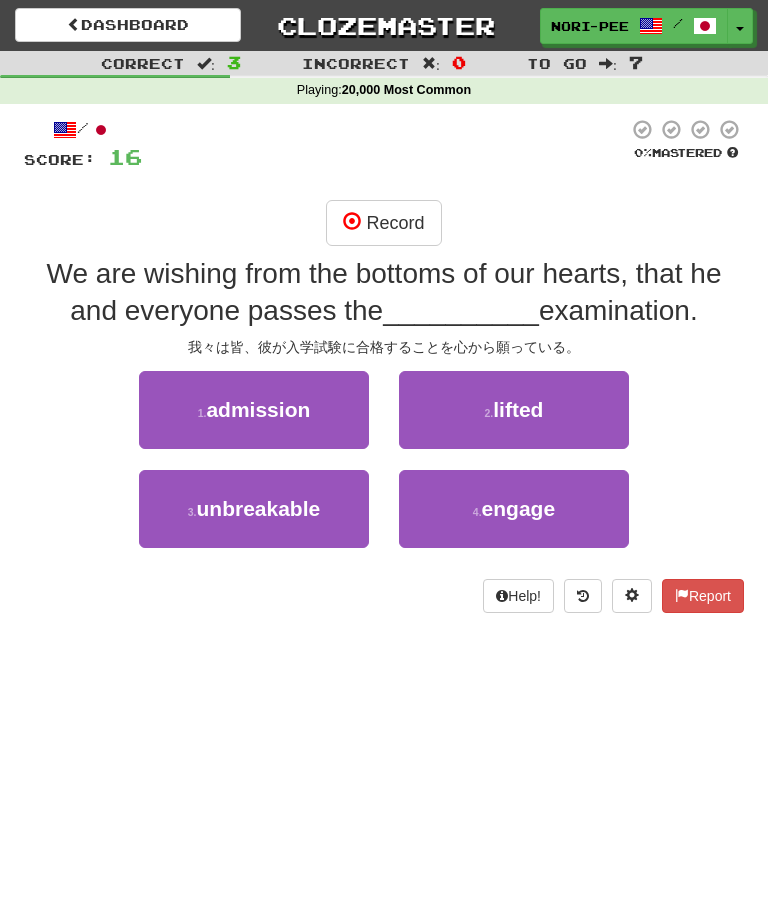 click on "Record" at bounding box center [383, 223] 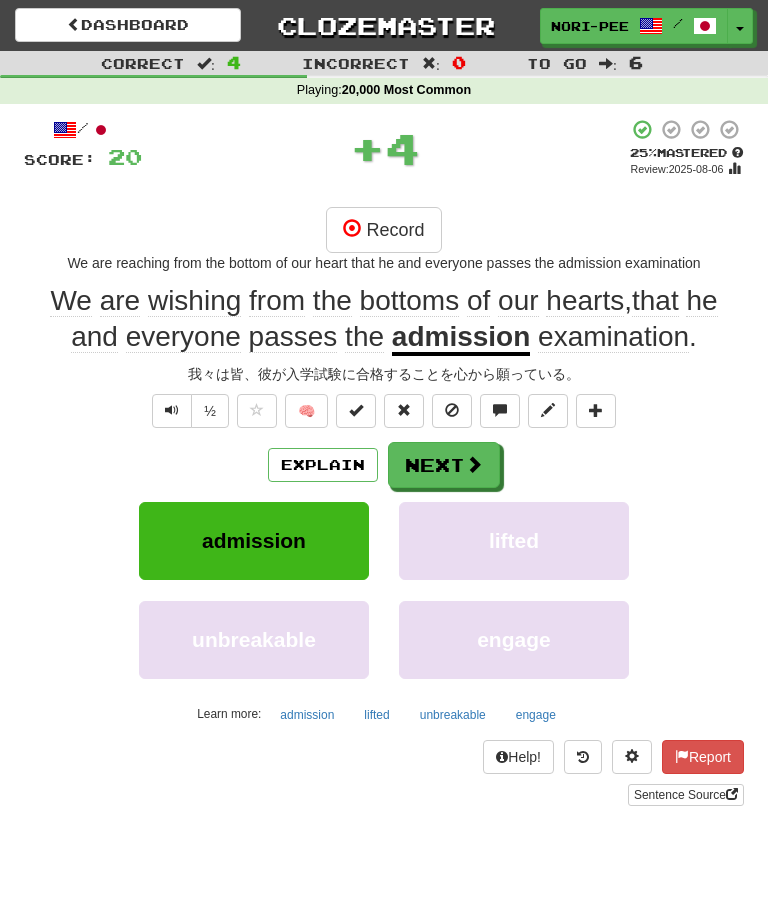click on "Next" at bounding box center (444, 465) 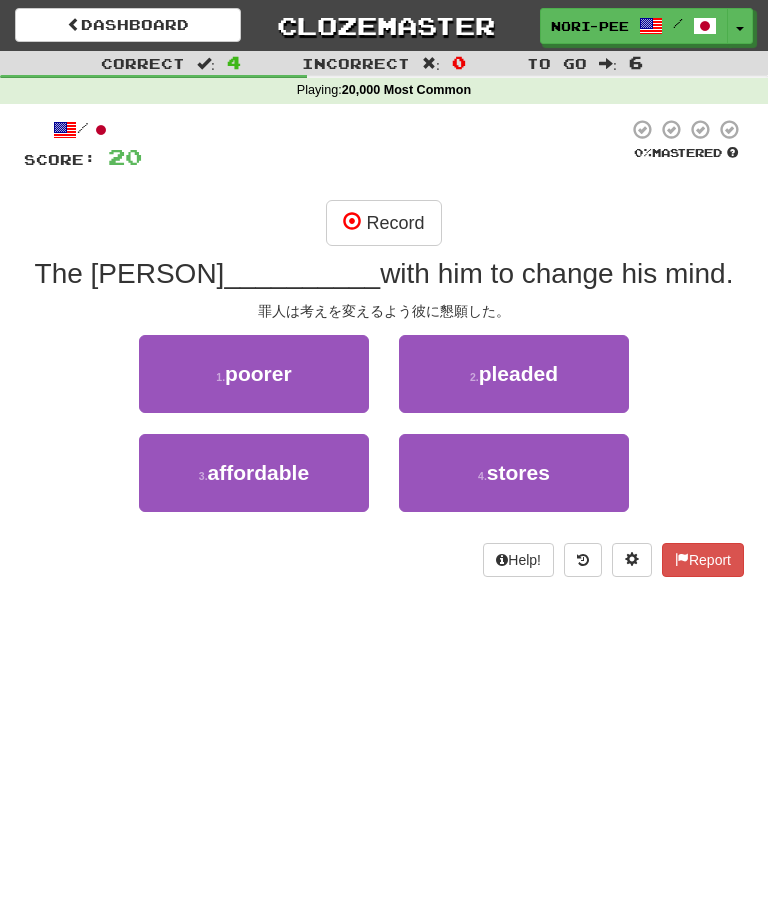 click on "Record" at bounding box center [383, 223] 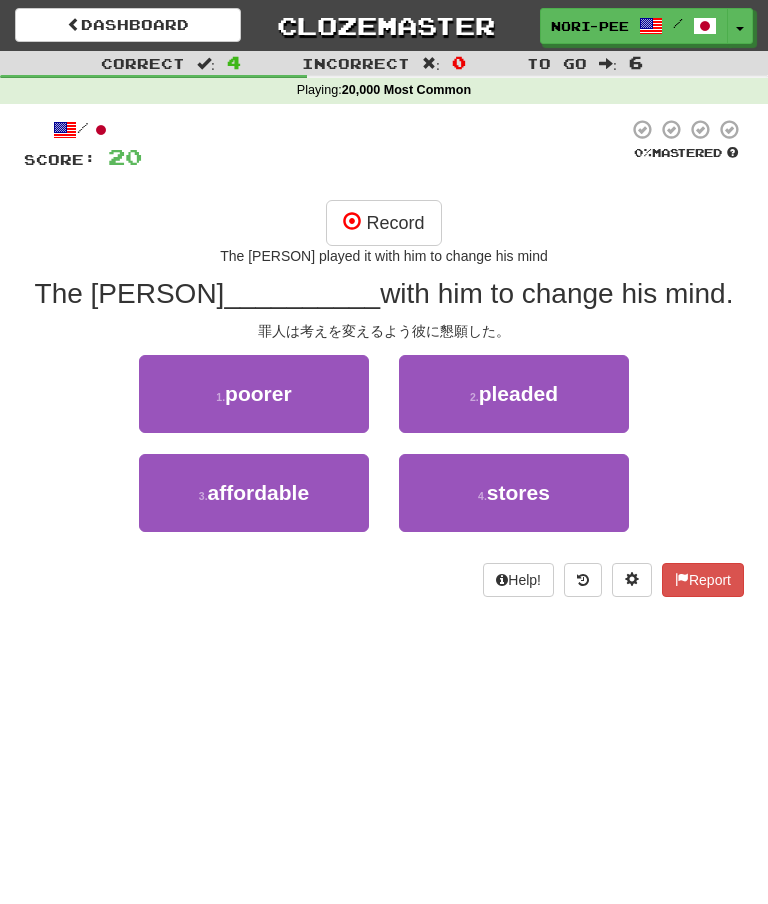 click on "Record" at bounding box center [383, 223] 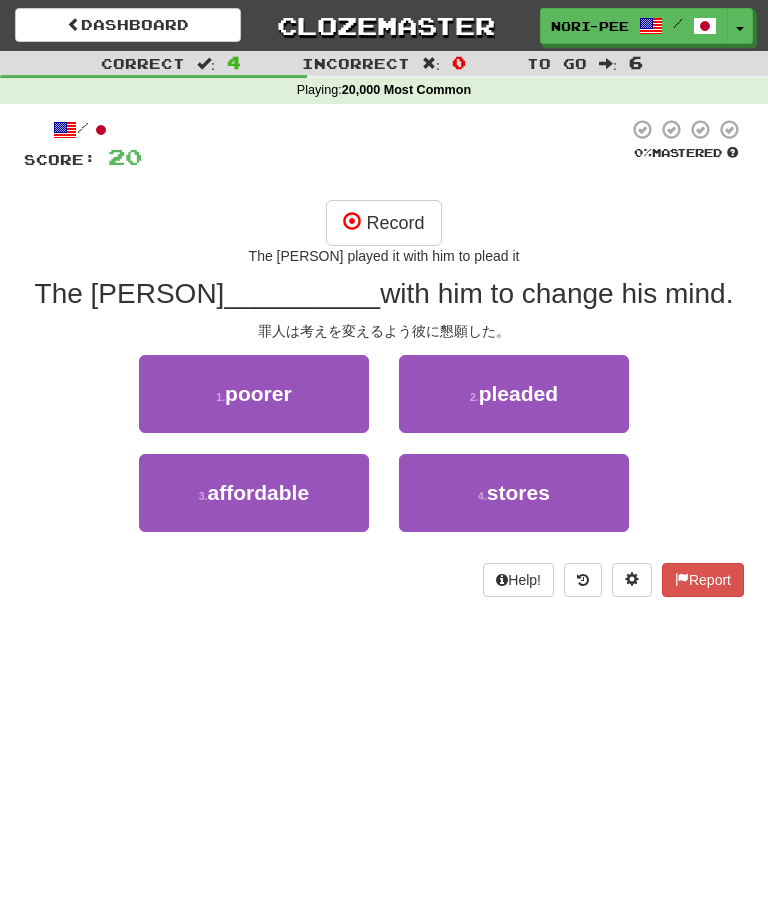 click on "Record" at bounding box center (383, 223) 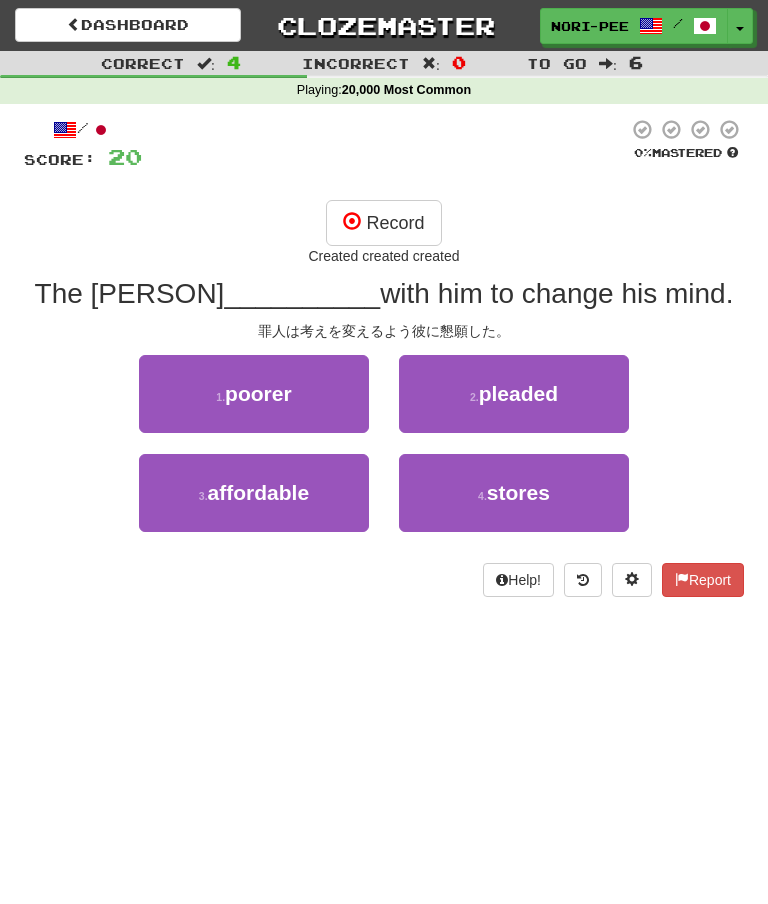 click on "Record" at bounding box center [383, 223] 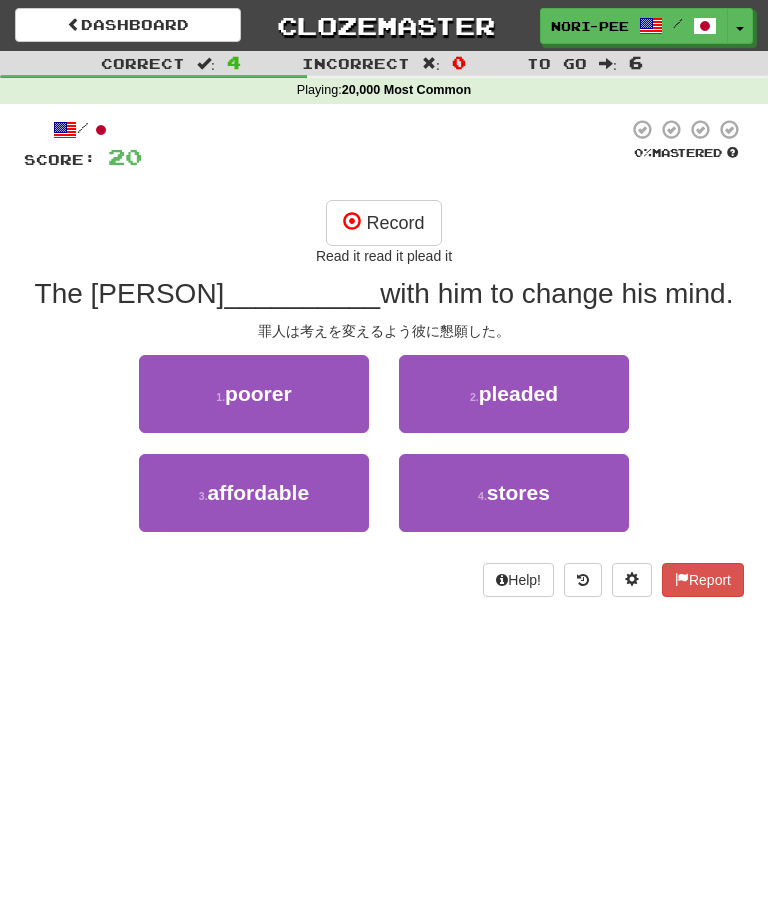 click on "Record" at bounding box center (383, 223) 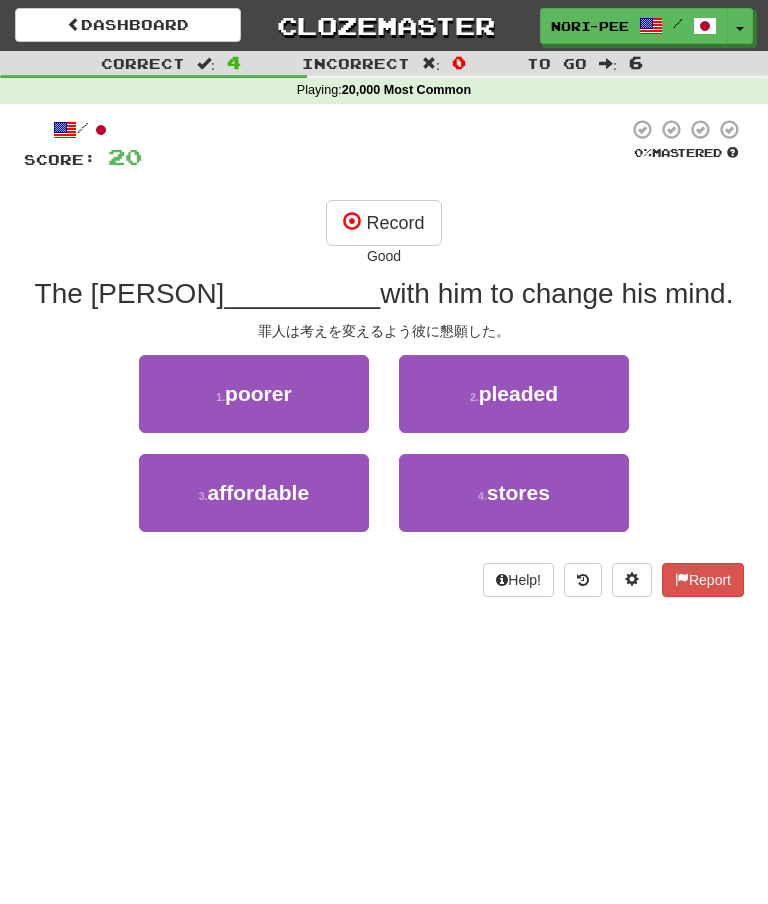 click on "Record" at bounding box center [383, 223] 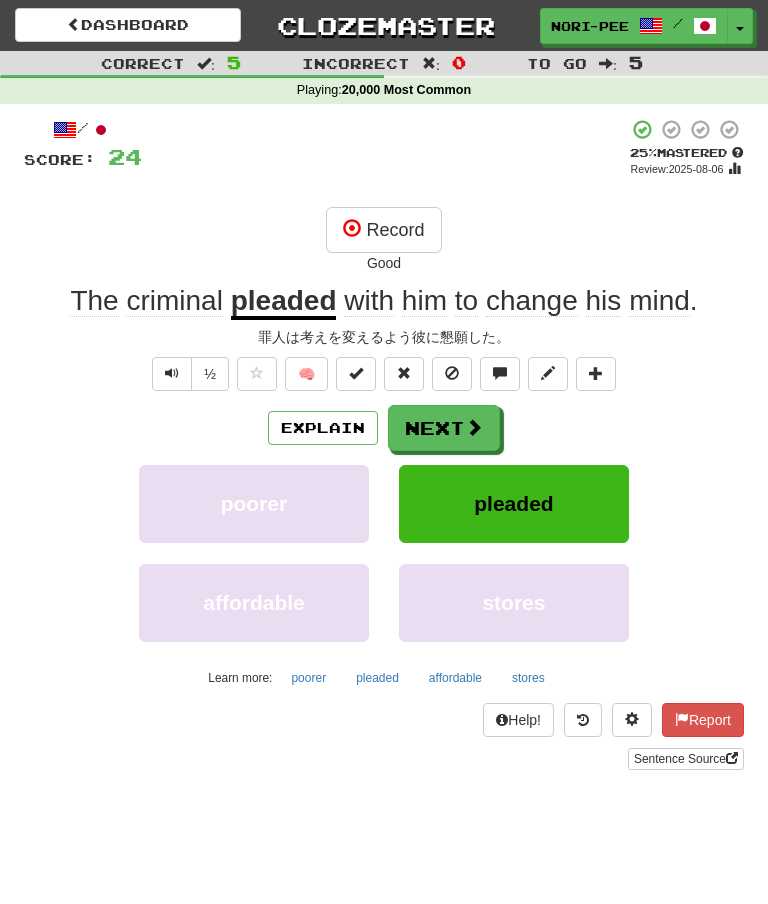 click on "Explain" at bounding box center (323, 428) 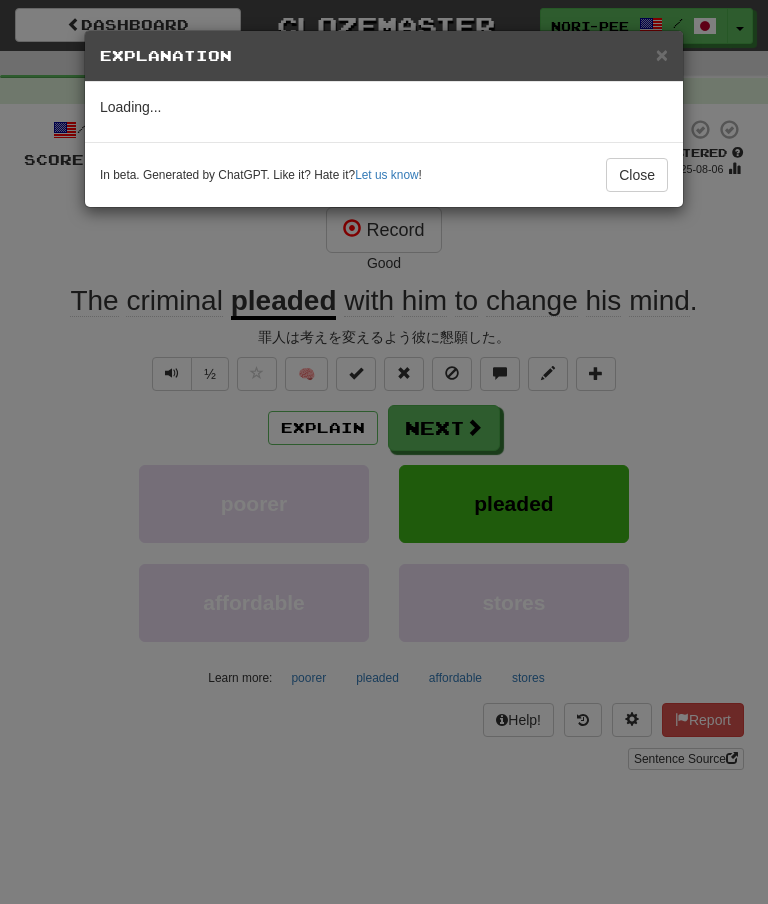 click on "Close" at bounding box center (637, 175) 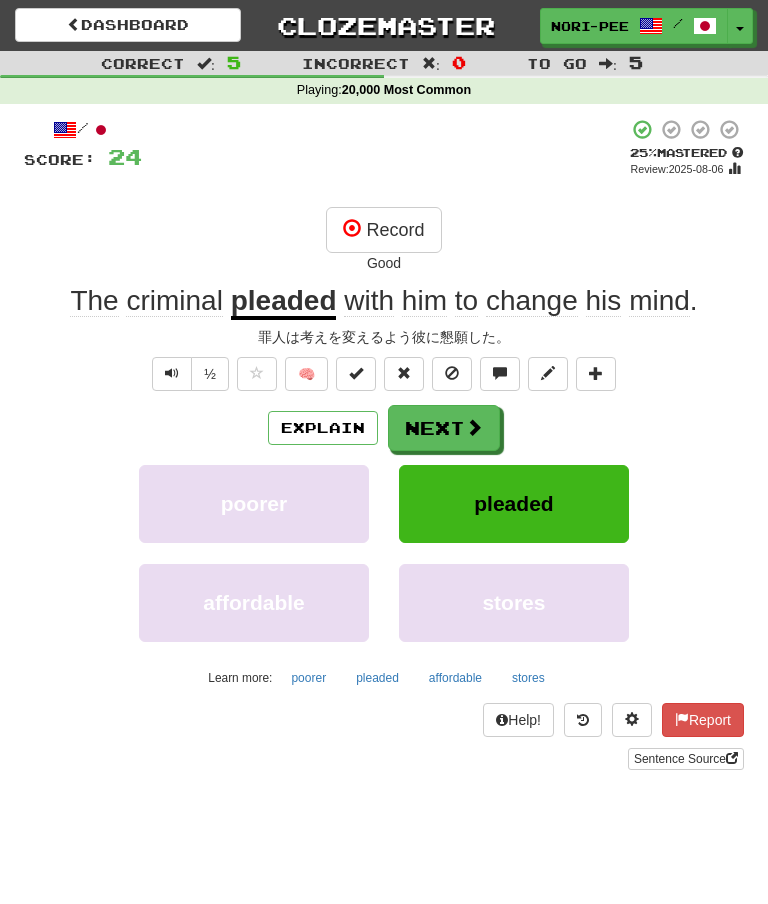 click on "Next" at bounding box center (444, 428) 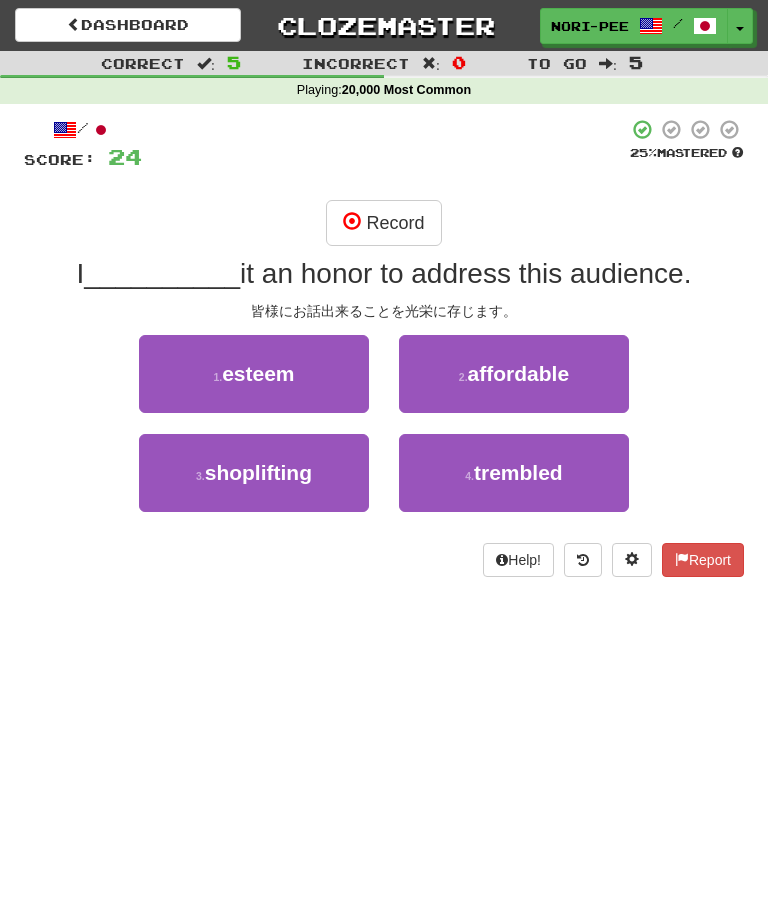 click on "trembled" at bounding box center [518, 472] 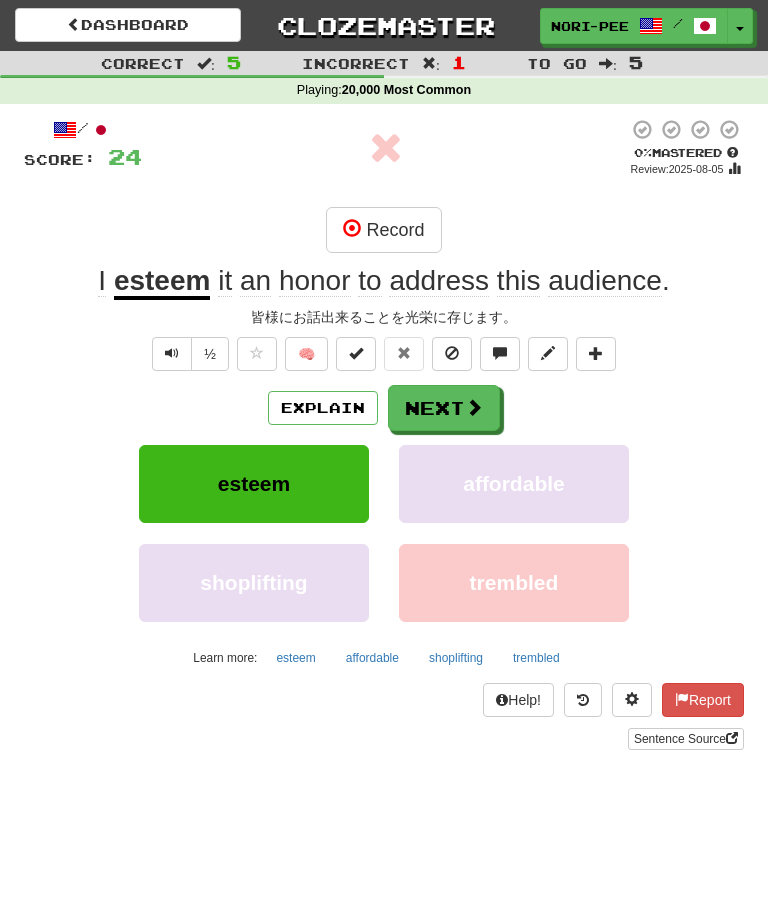 click on "Explain" at bounding box center [323, 408] 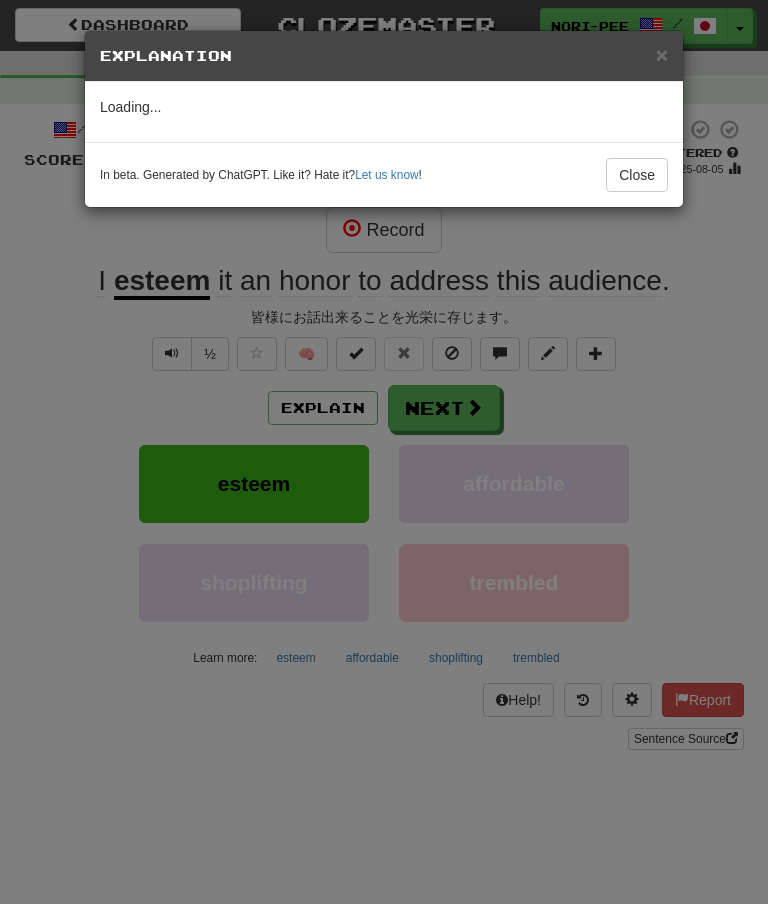 click on "Close" at bounding box center [637, 175] 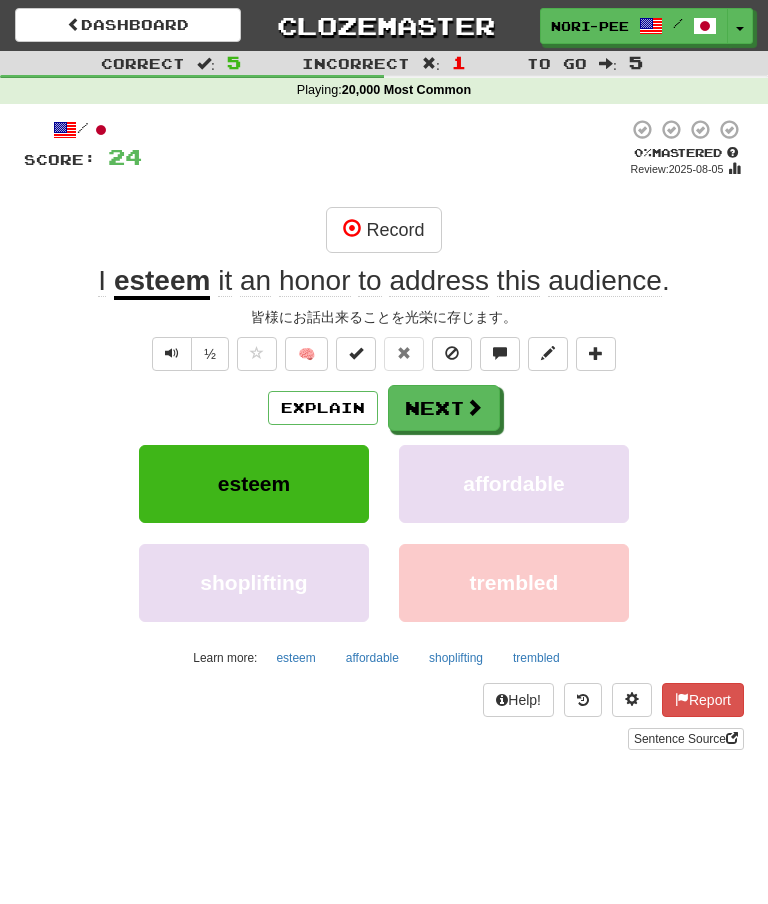 click at bounding box center (632, 700) 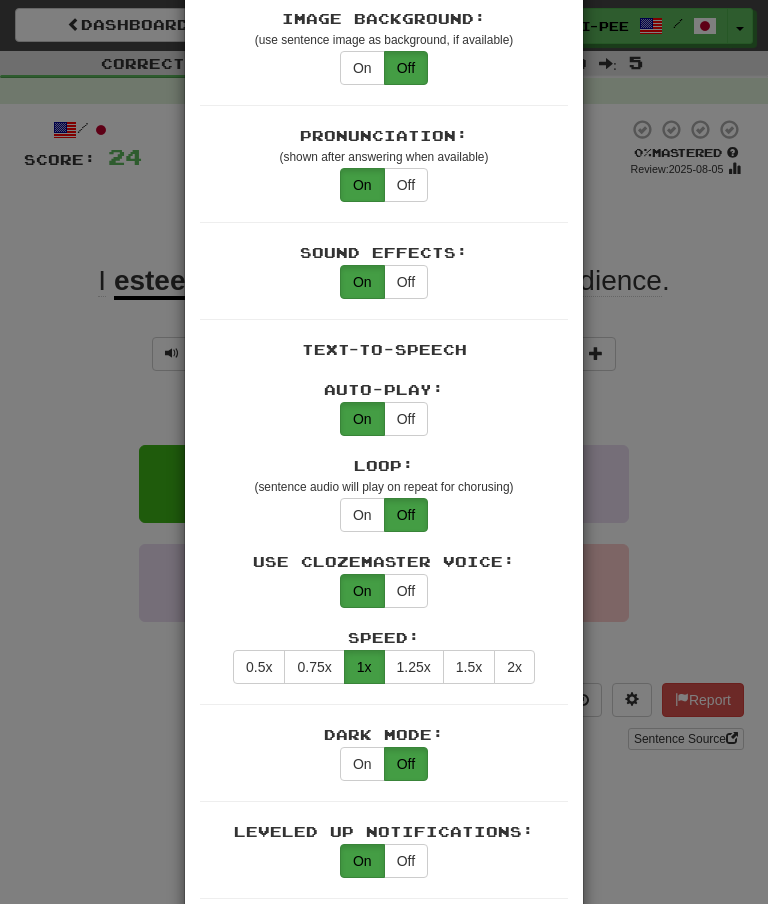 scroll, scrollTop: 671, scrollLeft: 0, axis: vertical 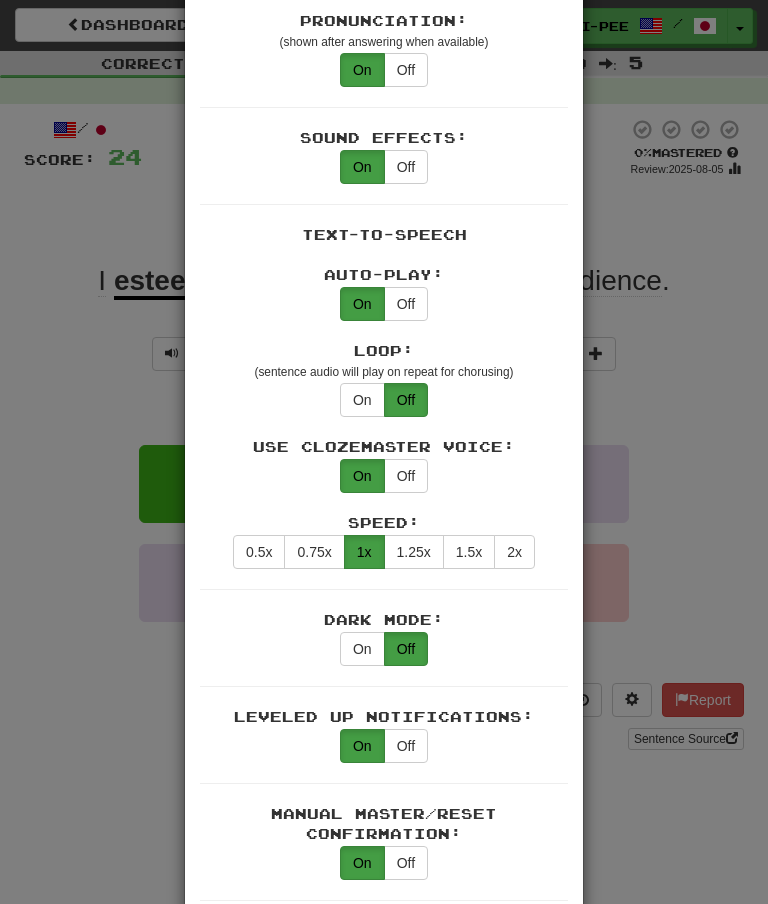 click on "× Game Settings Translations: Visible Show  After Answering Hidden Sentence Text Initially Hidden: (see just the translation, then click a button to see the sentence text) On Off Hints: (appear above the missing word when available) On Off Image Toggle: (toggle button, if sentence image available) After Answering Before and After Off Image Background: (use sentence image as background, if available) On Off Pronunciation: (shown after answering when available) On Off Sound Effects: On Off Text-to-Speech Auto-Play: On Off Loop: (sentence audio will play on repeat for chorusing) On Off Use Clozemaster Voice: On Off Speed: 0.5x 0.75x 1x 1.25x 1.5x 2x Dark Mode: On Off Leveled Up Notifications: On Off Manual Master/Reset Confirmation: On Off Font Sizes: Hint 1 x Sample text. Notes 1 x Sample text. Pronunciation 3 x Sample text. Translation 1 x Sample text. Transliteration 1 x Sample text. Shortcut Hotkeys:  Enabled Enter Submit answer, next sentence, next round 1-4 Select multiple choice answer ctl+Space alt+a" at bounding box center [384, 452] 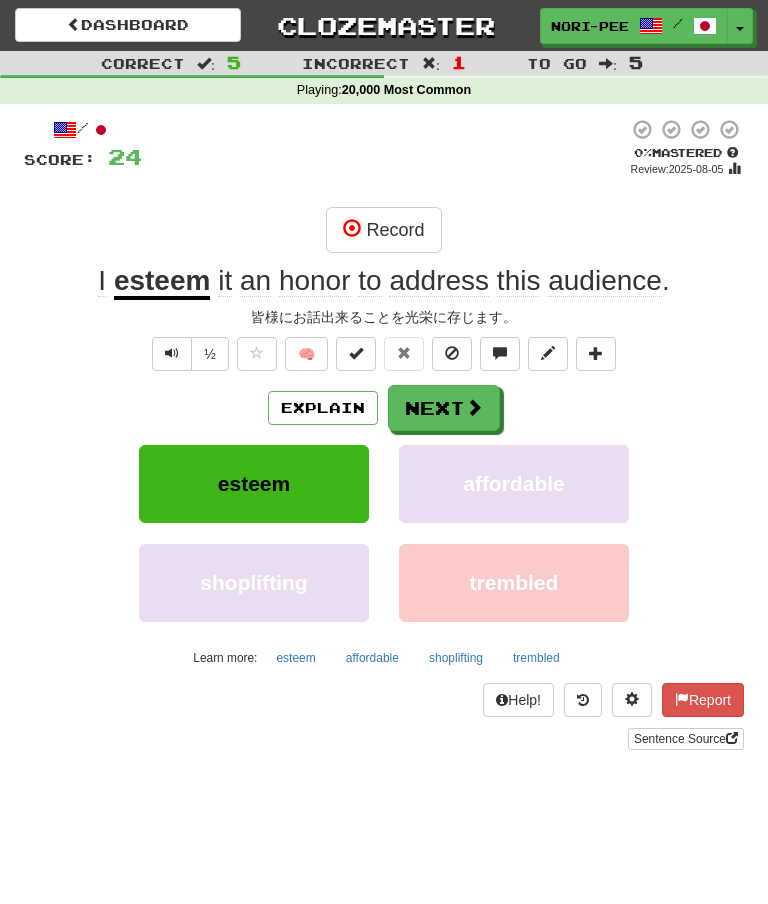 click on "Explain" at bounding box center (323, 408) 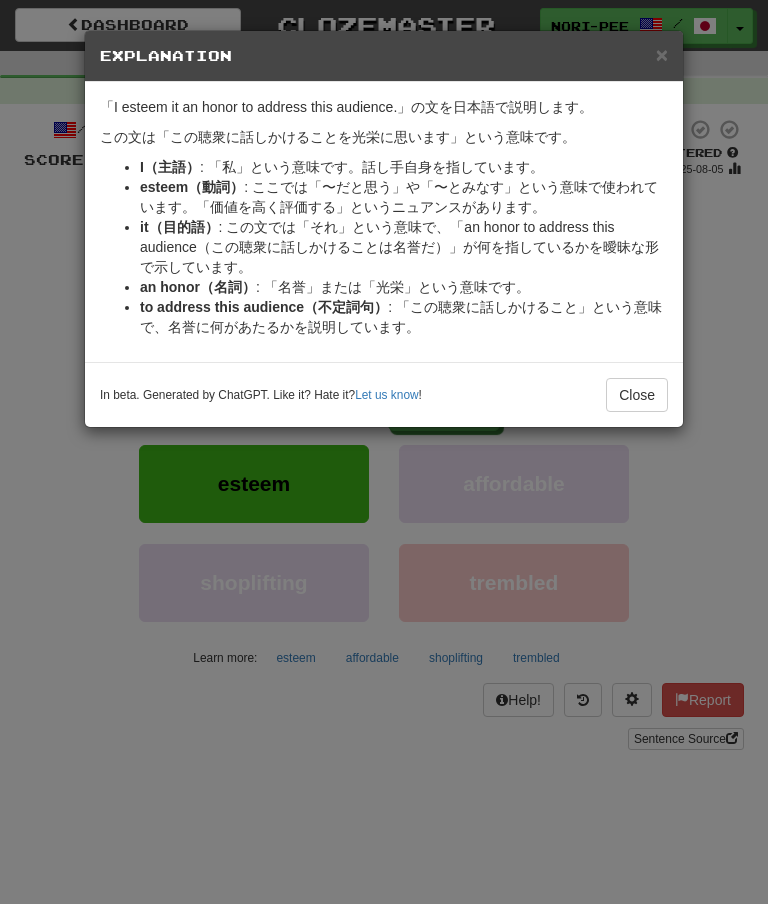 click on "「I esteem it an honor to address this audience.」の文を日本語で説明します。
この文は「この聴衆に話しかけることを光栄に思います」という意味です。
I（主語） : 「私」という意味です。話し手自身を指しています。
esteem（動詞） : ここでは「〜だと思う」や「〜とみなす」という意味で使われています。「価値を高く評価する」というニュアンスがあります。
it（目的語） : この文では「それ」という意味で、「an honor to address this audience（この聴衆に話しかけることは名誉だ）」が何を指しているかを曖昧な形で示しています。
an honor（名詞） : 「名誉」または「光栄」という意味です。
to address this audience（不定詞句） : 「この聴衆に話しかけること」という意味で、名誉に何があた" at bounding box center (384, 222) 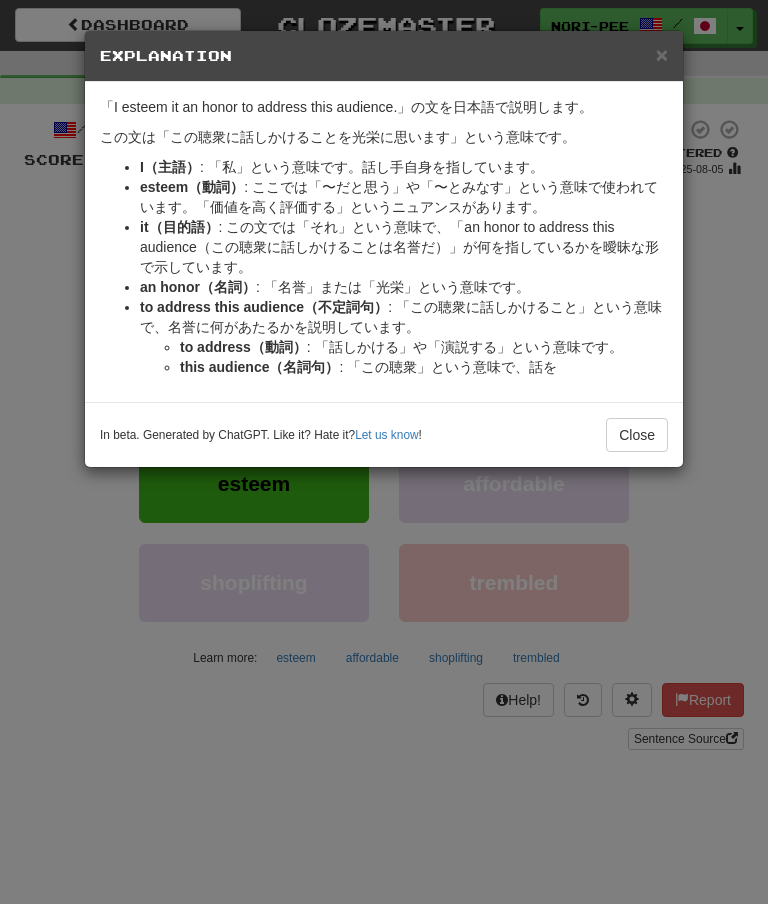 click on "Close" at bounding box center (637, 435) 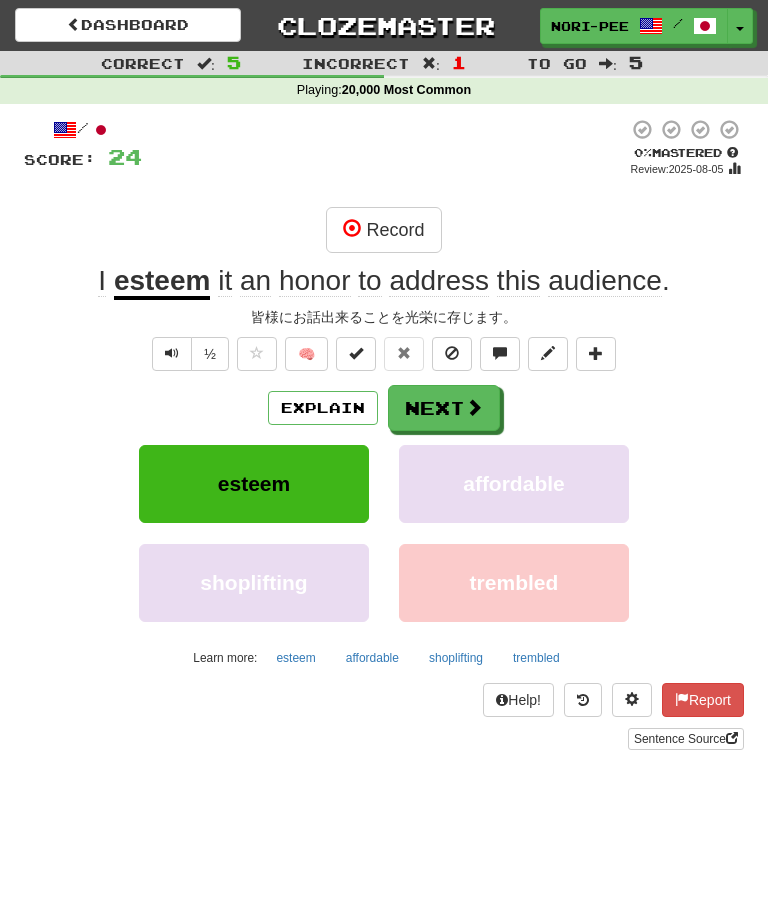 click on "Next" at bounding box center [444, 408] 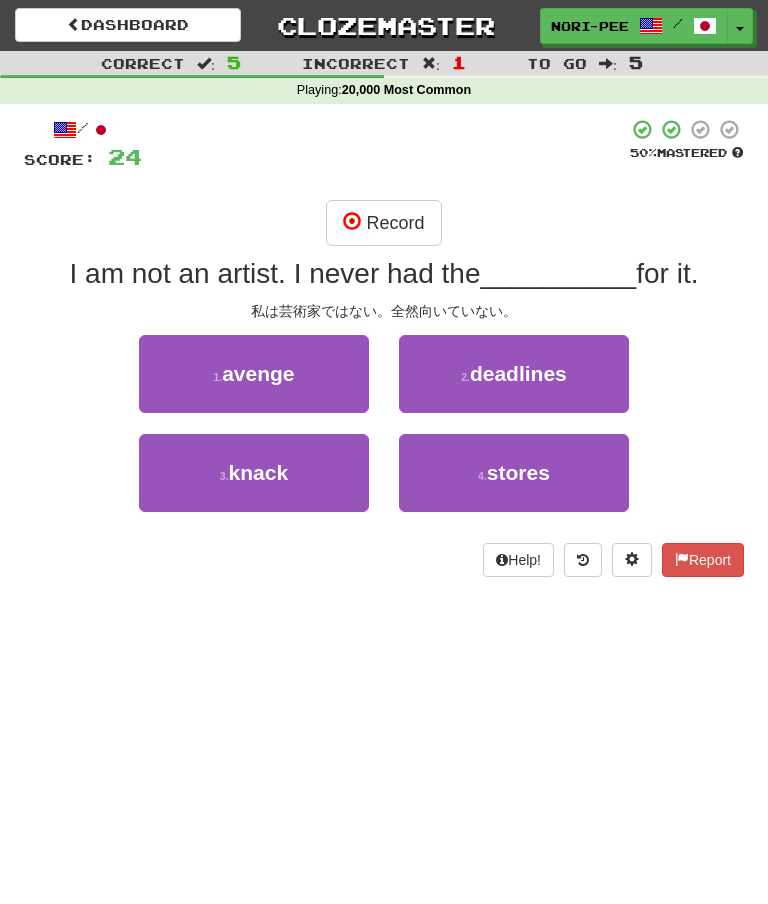 click on "Record" at bounding box center [383, 223] 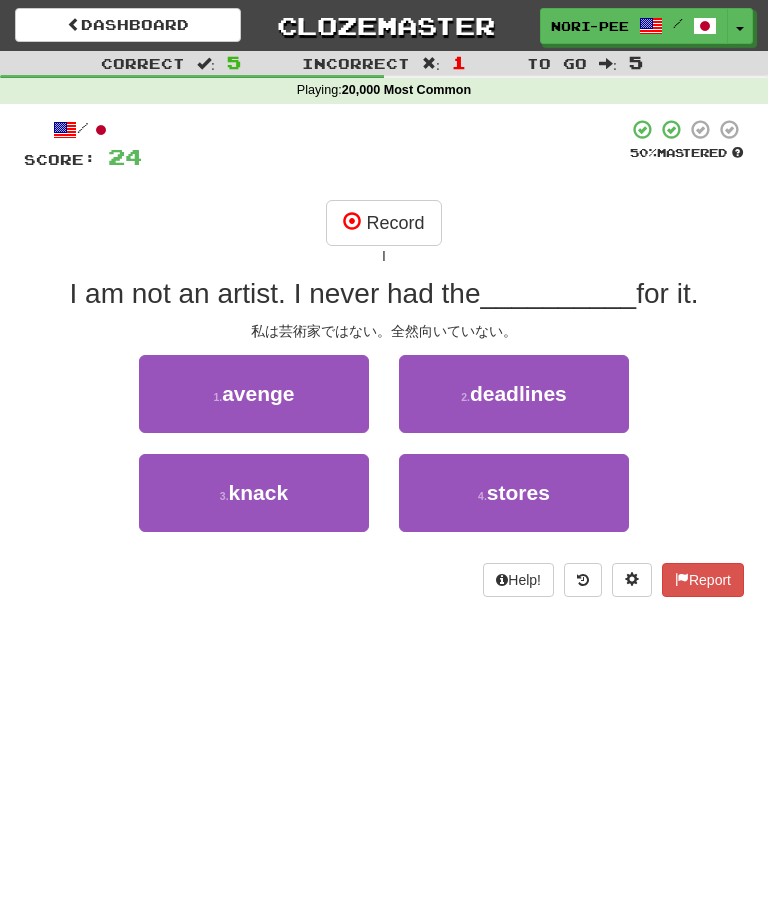 click on "3 .  knack" at bounding box center (254, 493) 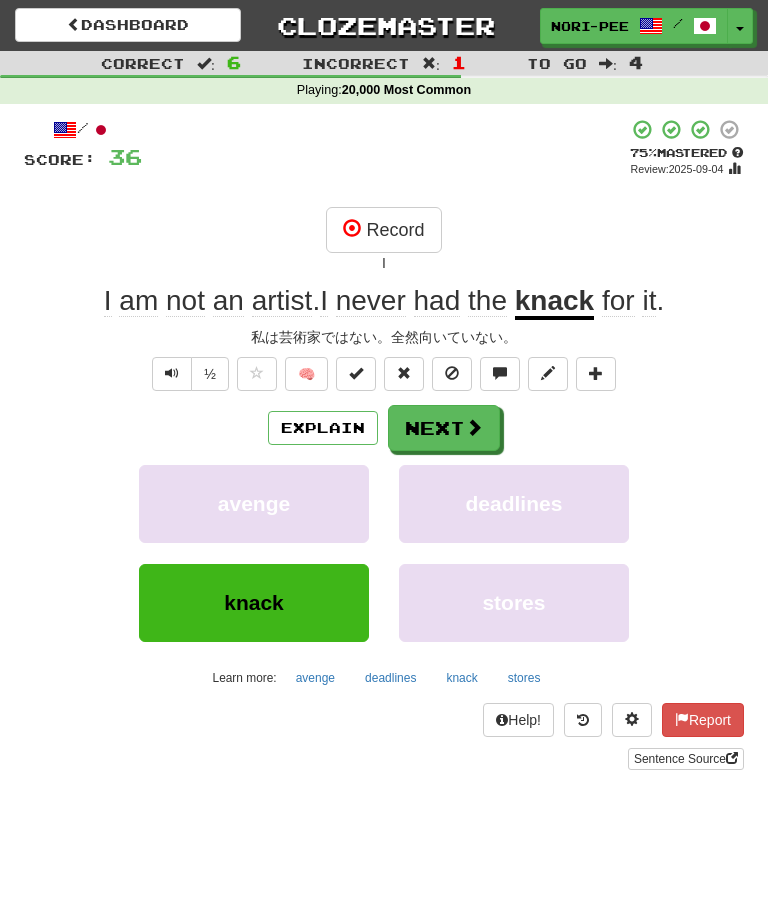 click on "Next" at bounding box center (444, 428) 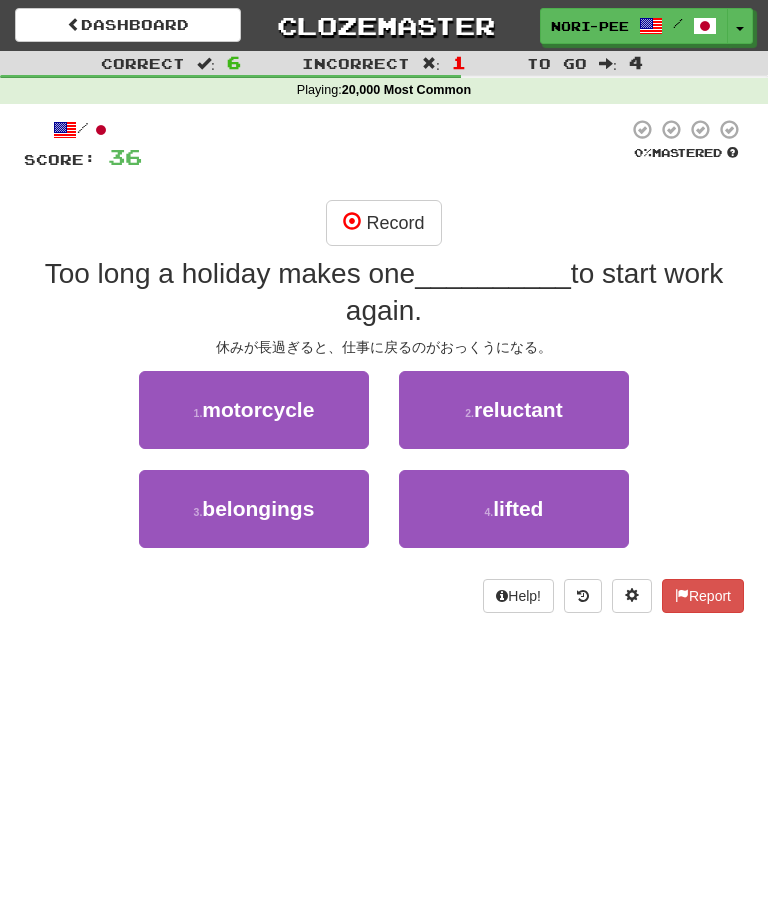click on "reluctant" at bounding box center [518, 409] 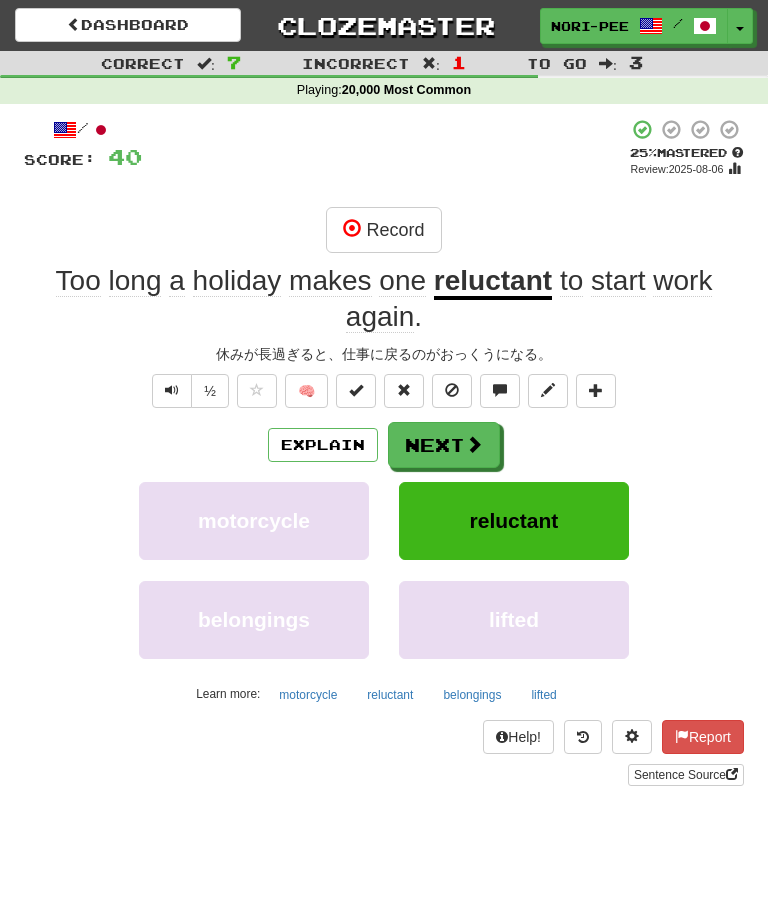 click on "Next" at bounding box center [444, 445] 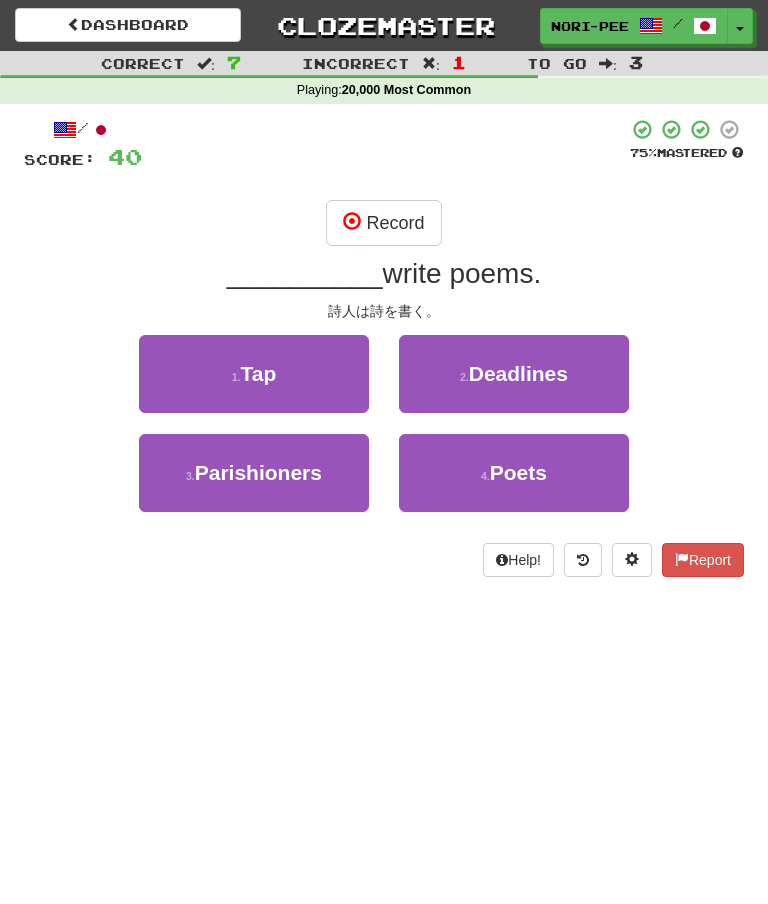 click on "4 .  Poets" at bounding box center (514, 473) 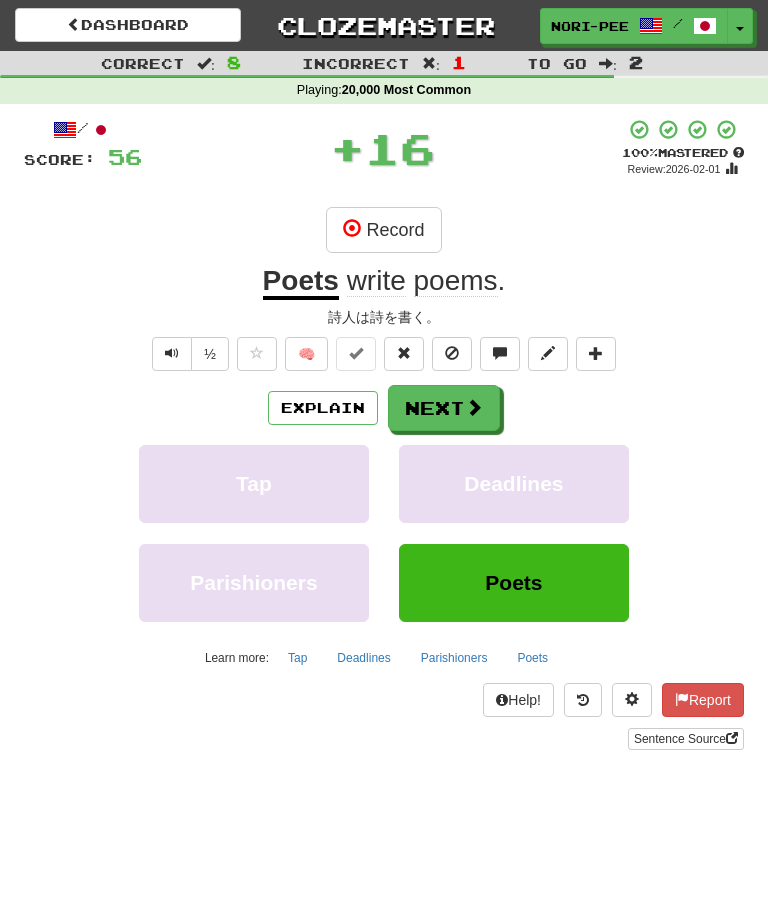 click on "Next" at bounding box center [444, 408] 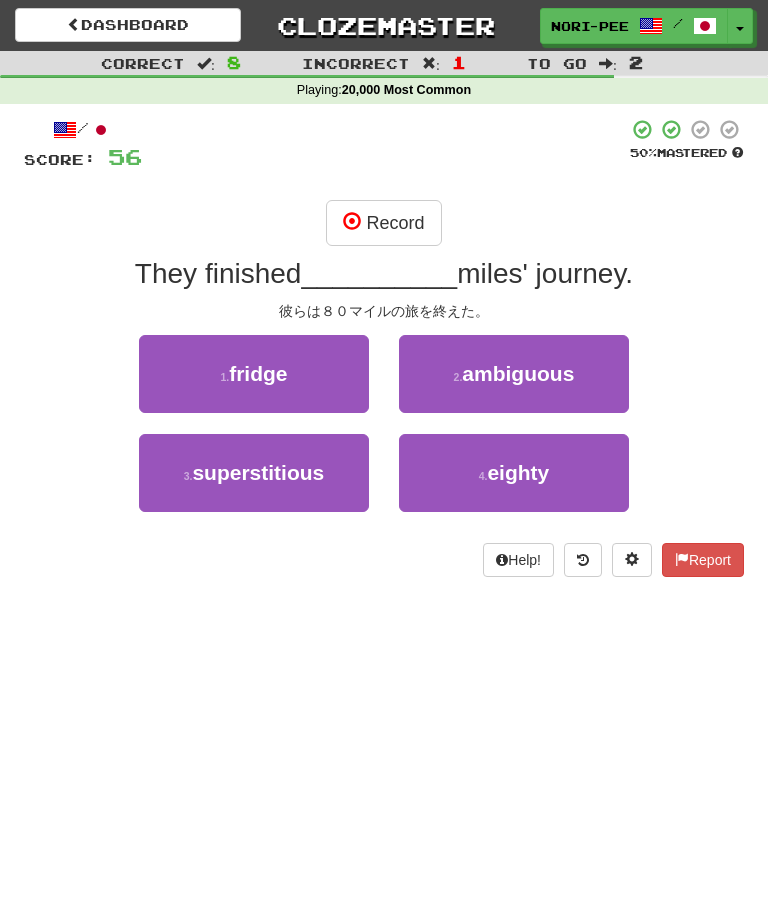 click on "4 ." at bounding box center (483, 476) 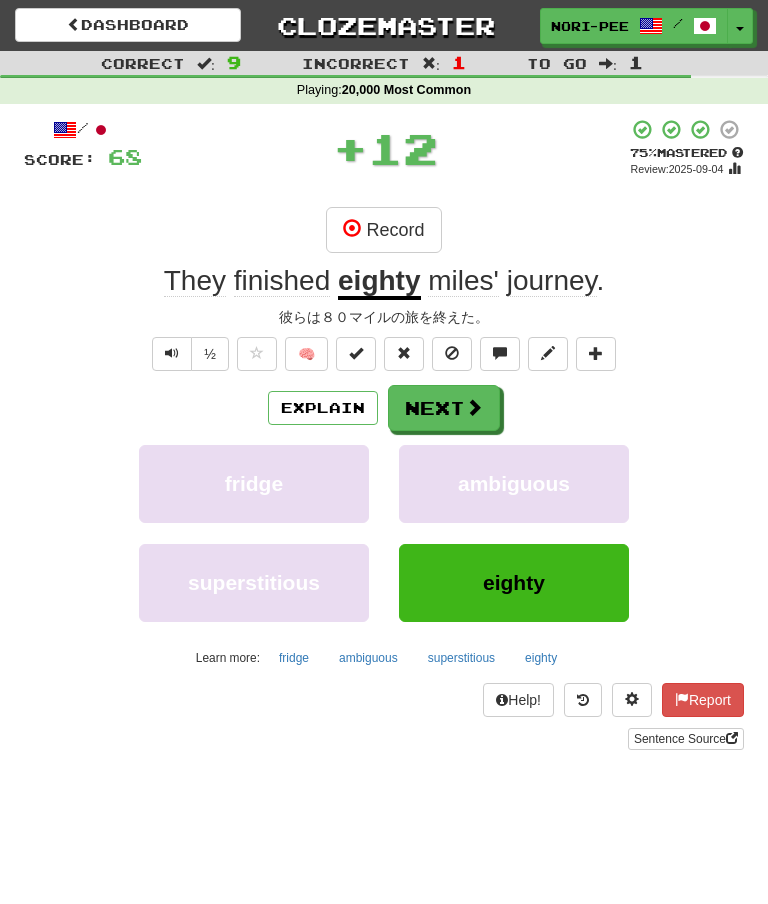 click on "Next" at bounding box center (444, 408) 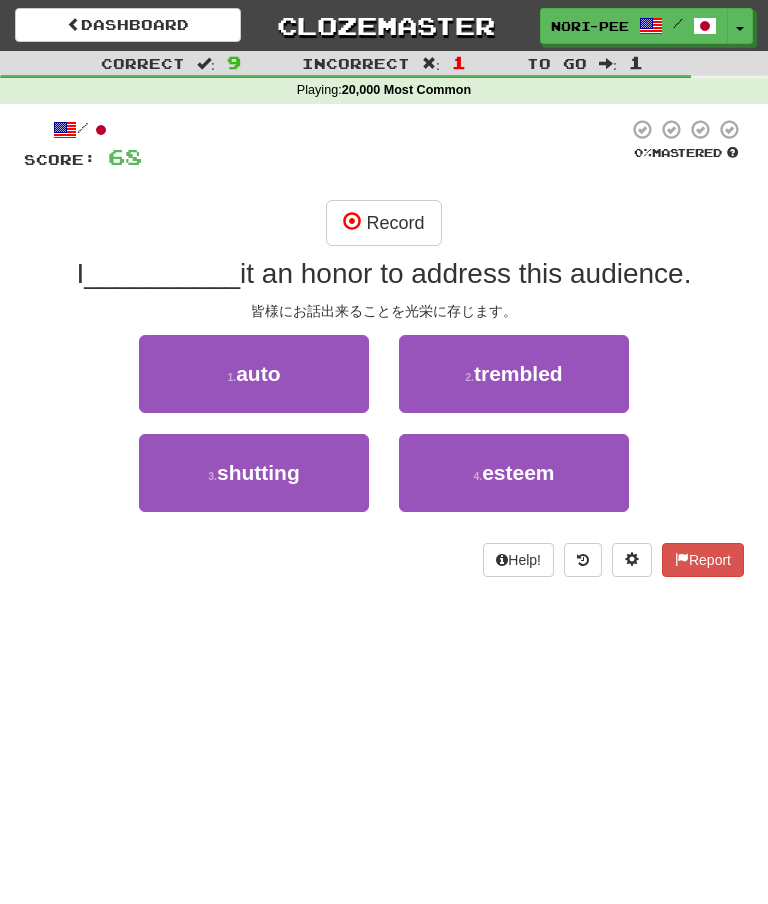 click on "4 .  esteem" at bounding box center (514, 473) 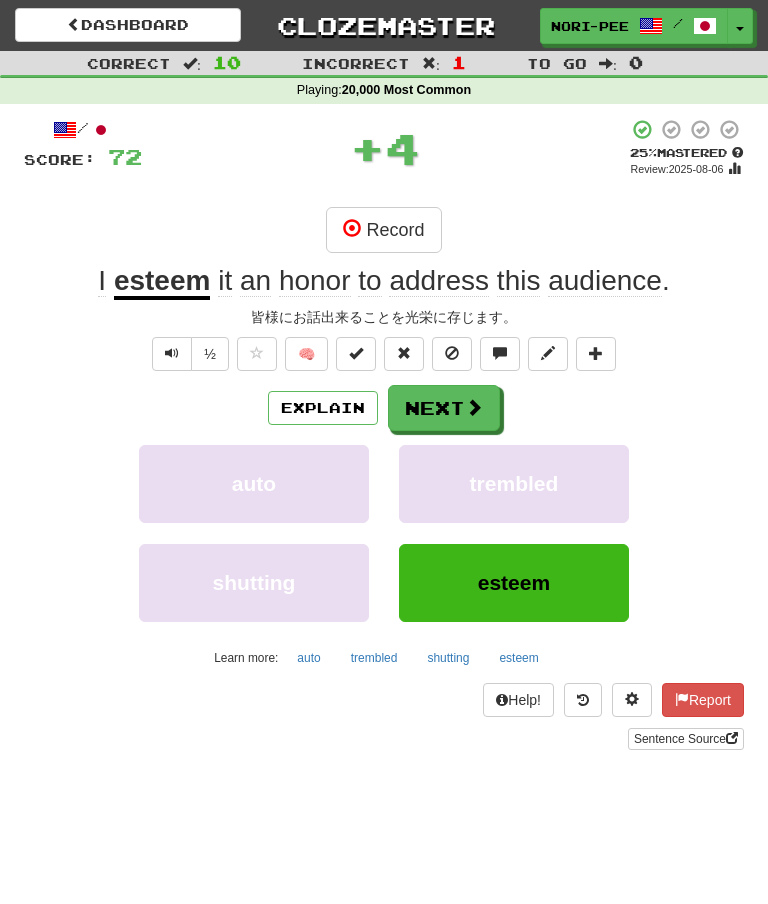 click on "Explain" at bounding box center (323, 408) 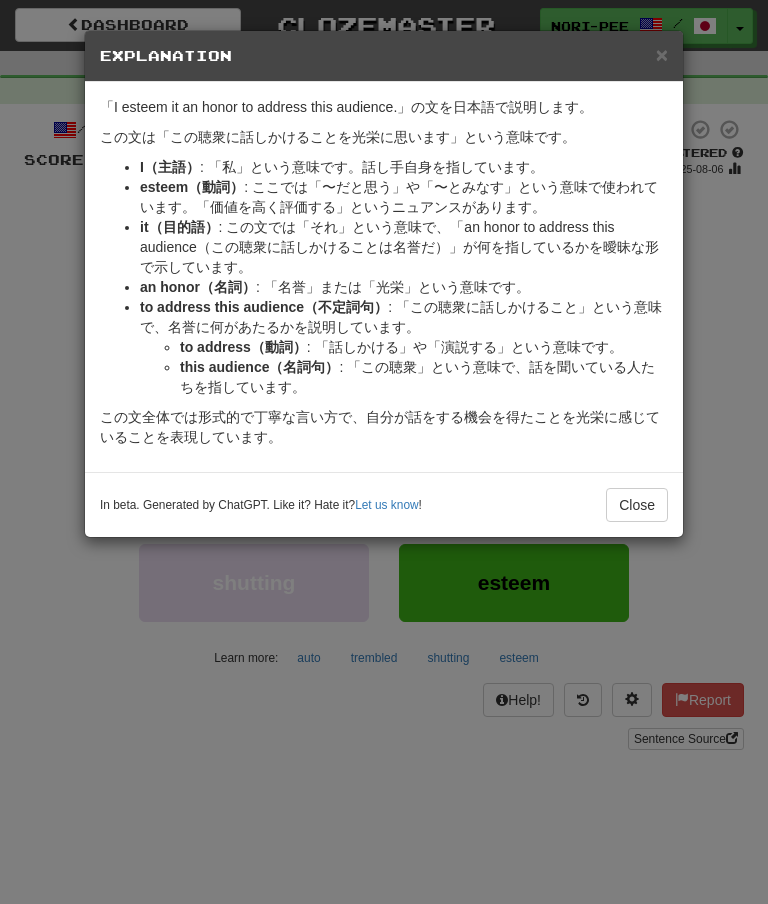 click on "Close" at bounding box center [637, 505] 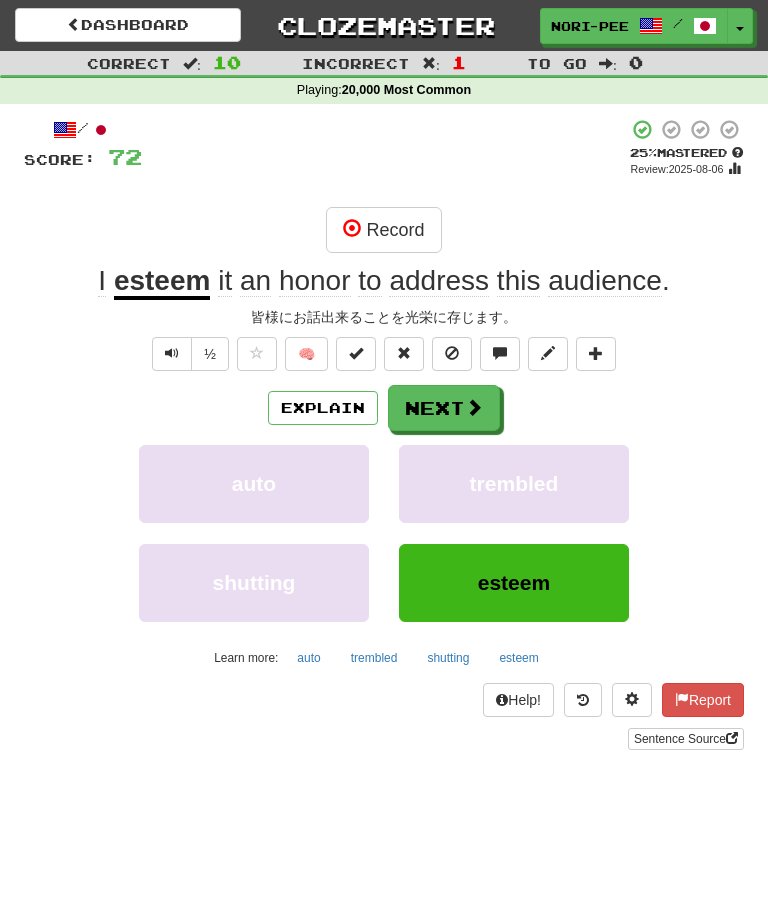 click on "Next" at bounding box center [444, 408] 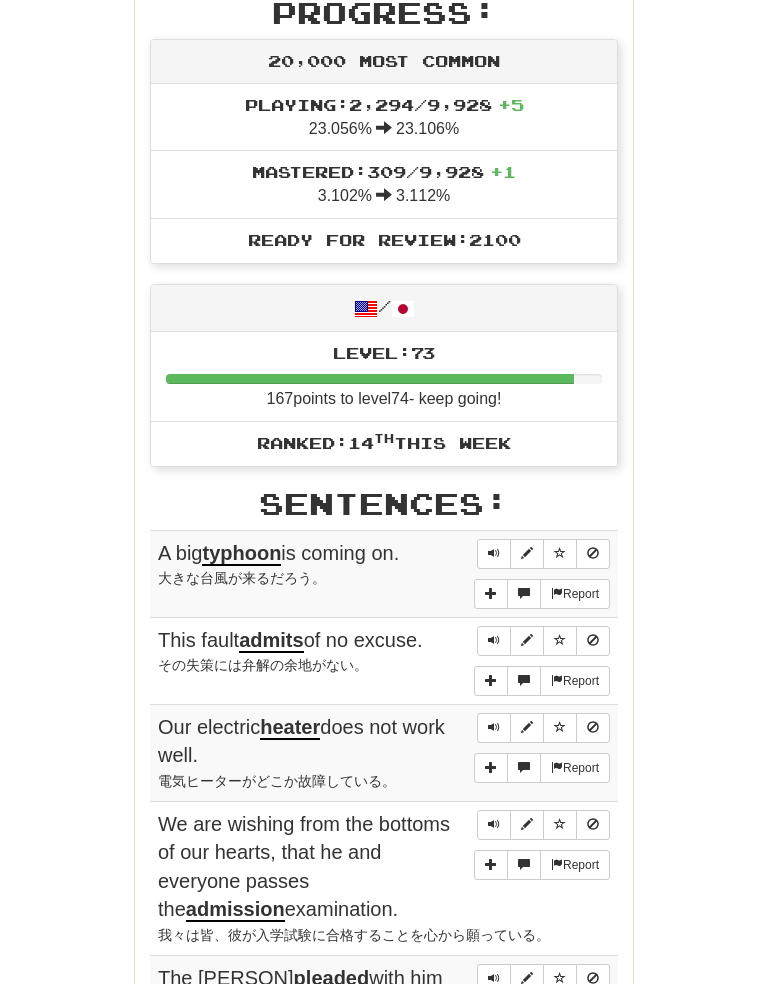 scroll, scrollTop: 659, scrollLeft: 0, axis: vertical 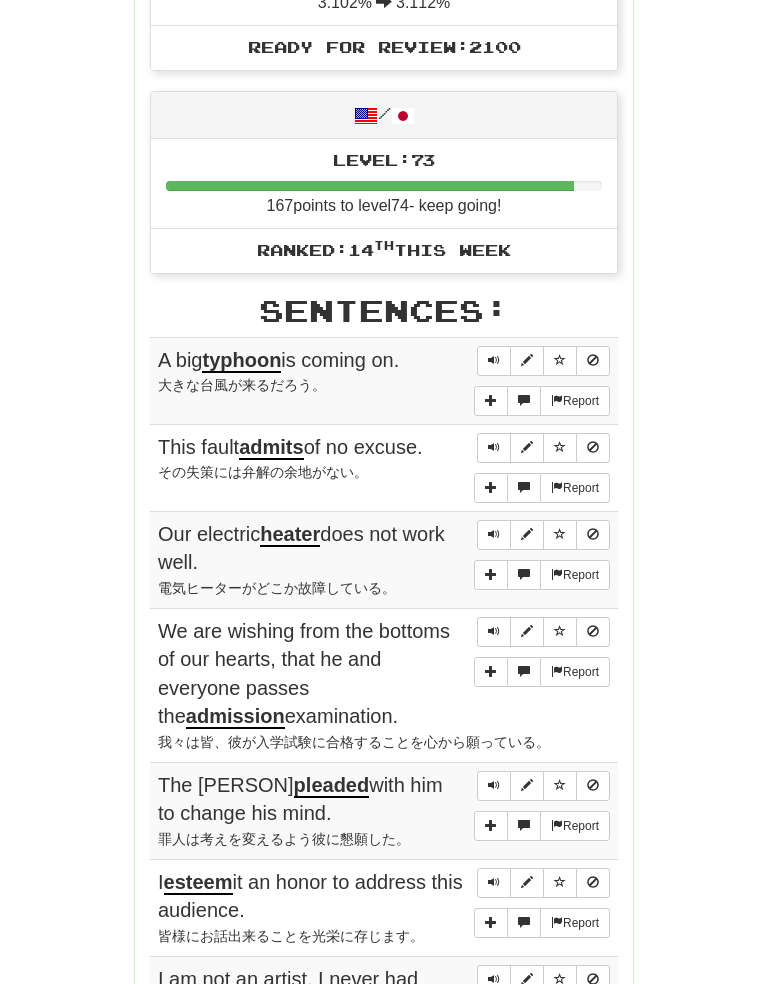 click at bounding box center (494, 535) 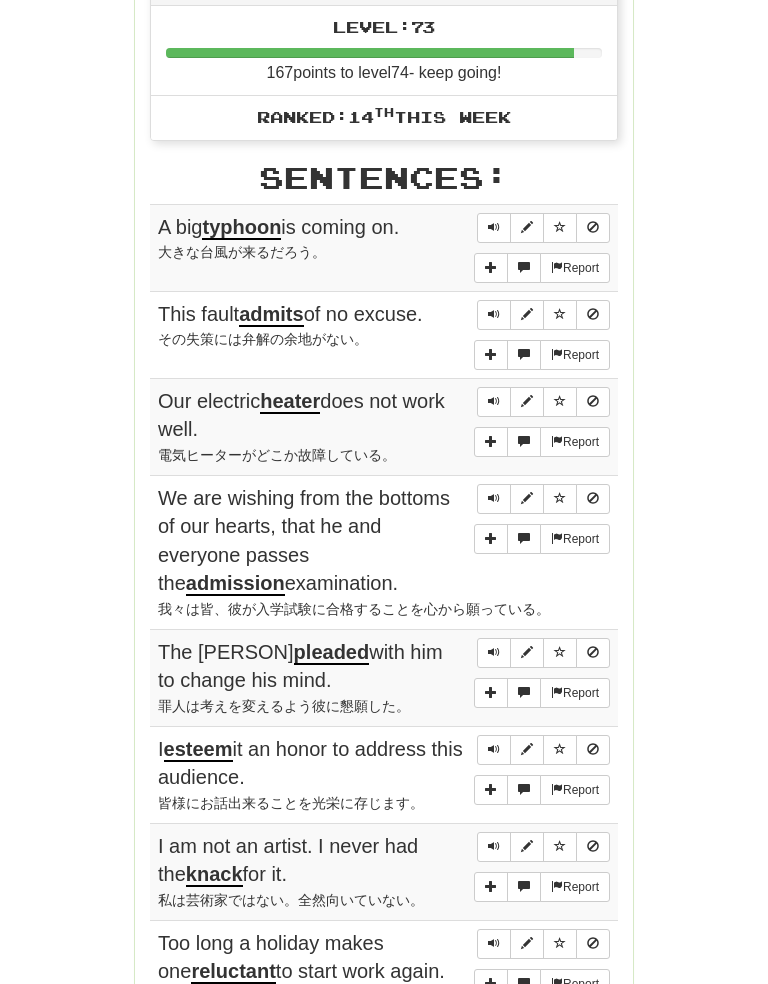 scroll, scrollTop: 986, scrollLeft: 0, axis: vertical 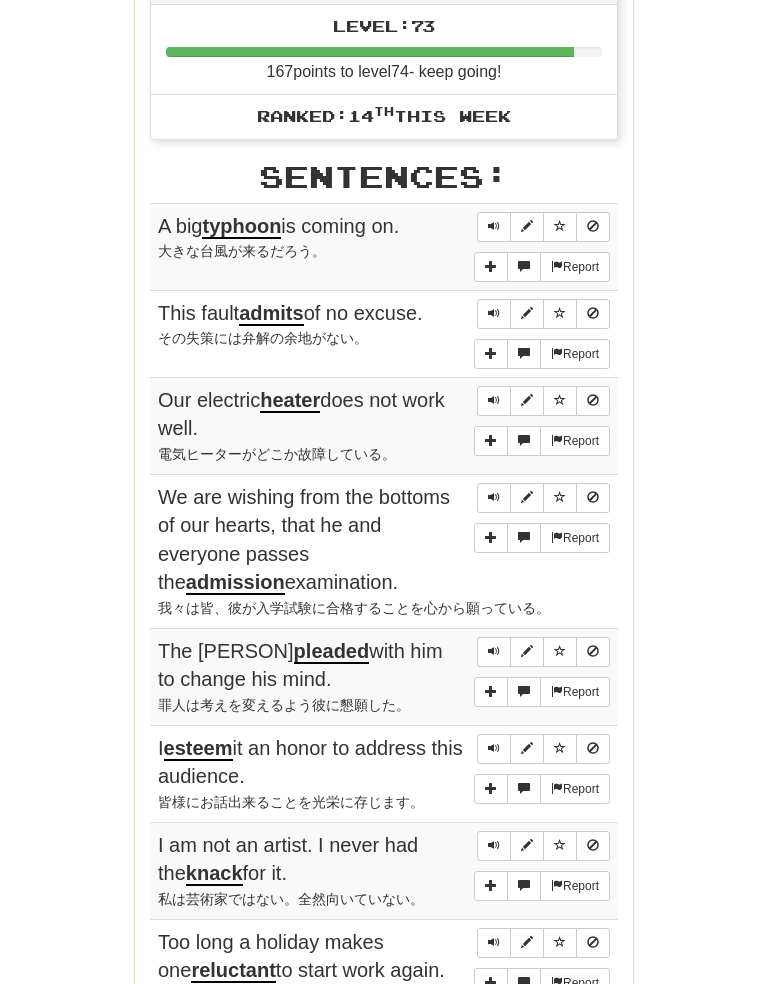 click at bounding box center (494, 497) 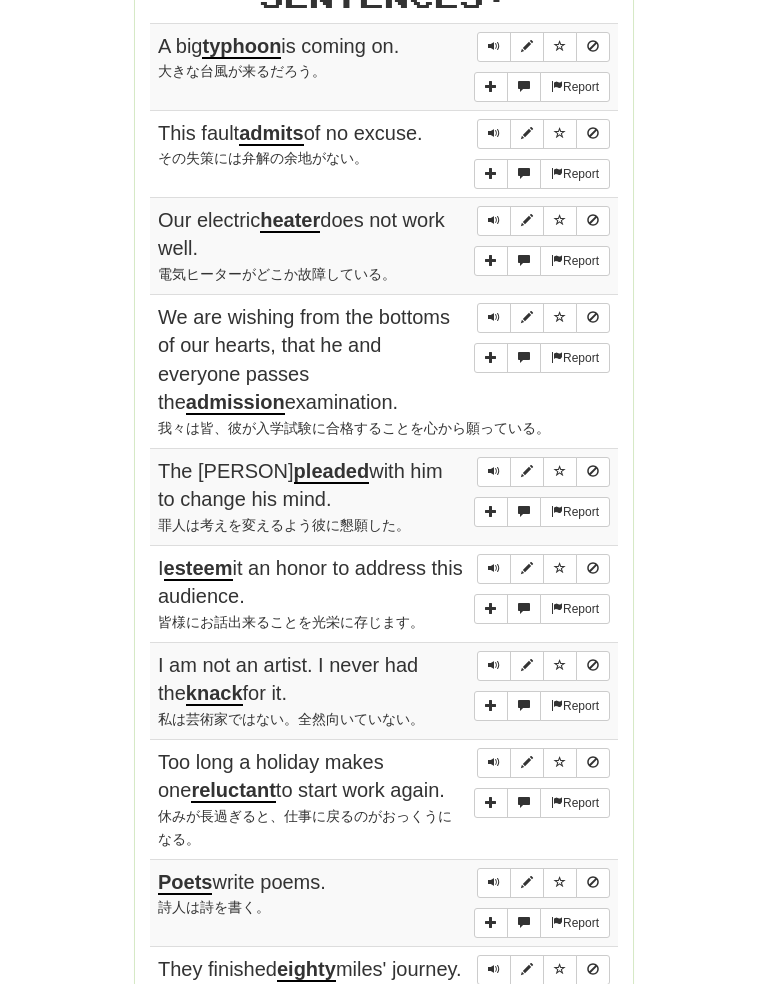 scroll, scrollTop: 1166, scrollLeft: 0, axis: vertical 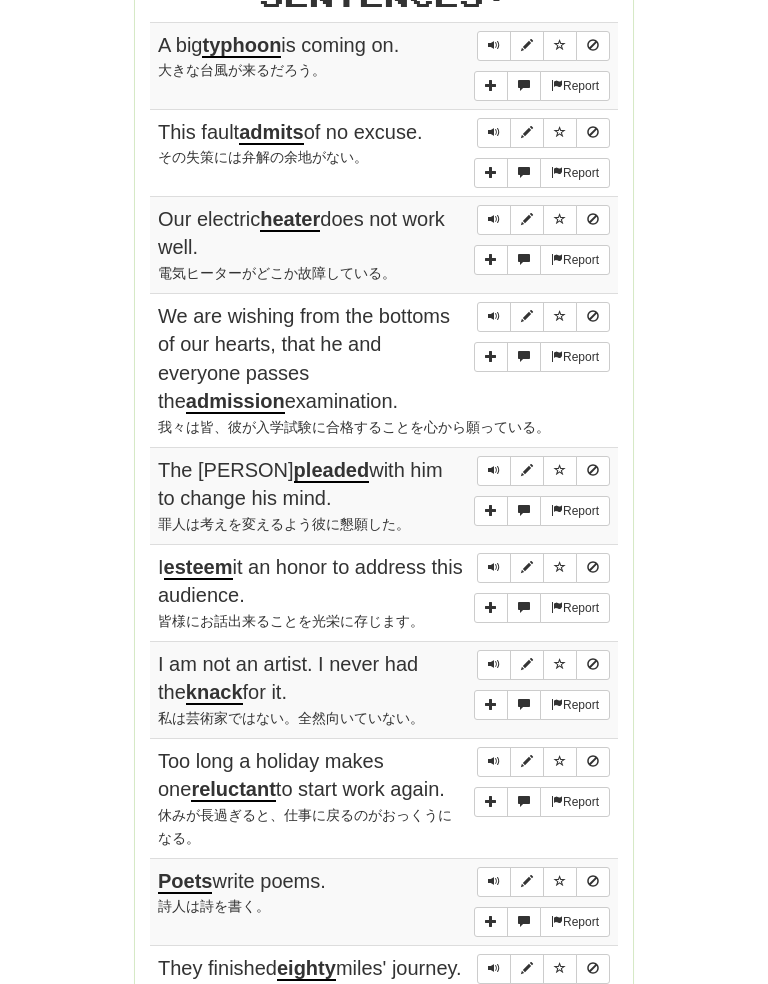 click at bounding box center [494, 568] 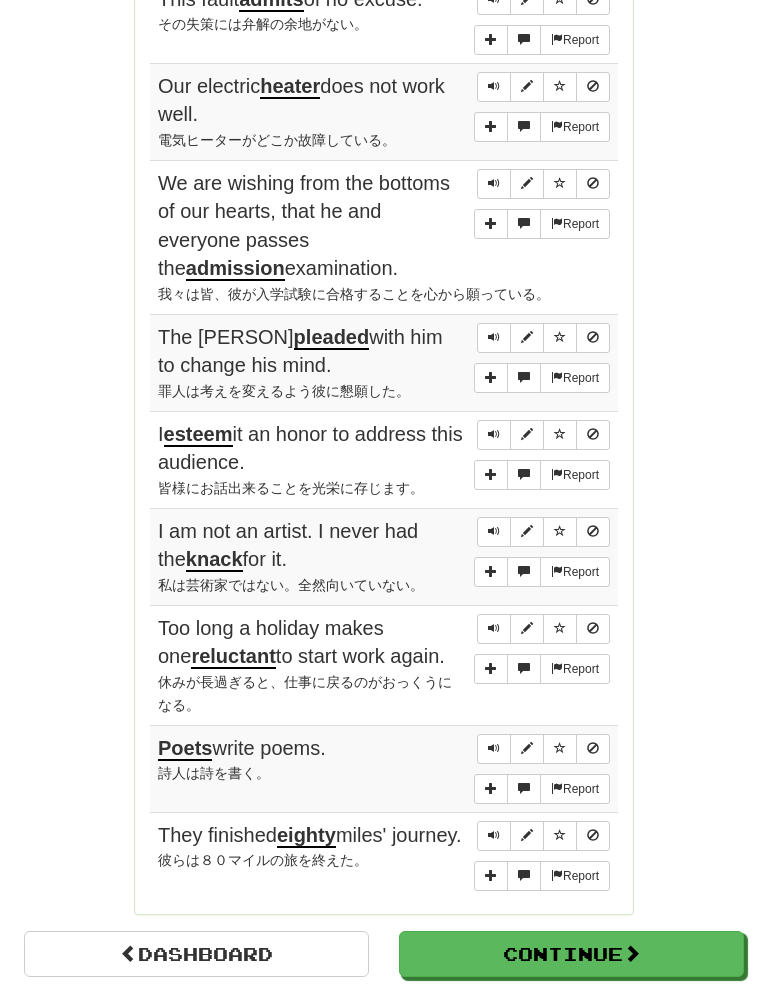 scroll, scrollTop: 1320, scrollLeft: 0, axis: vertical 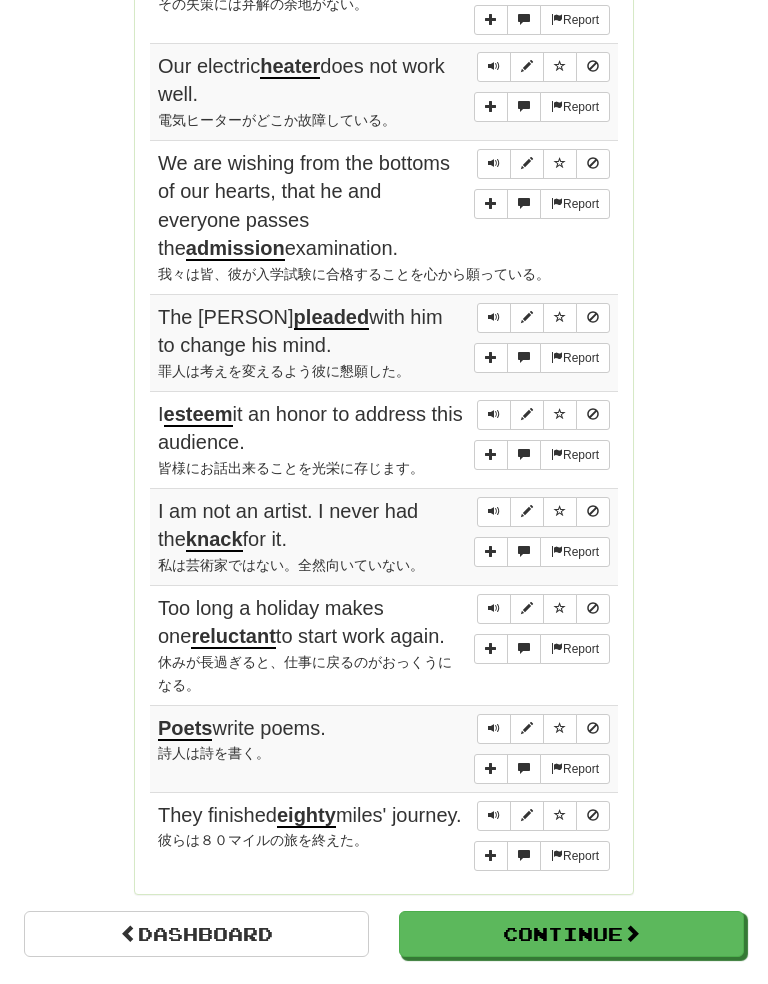 click at bounding box center (494, 511) 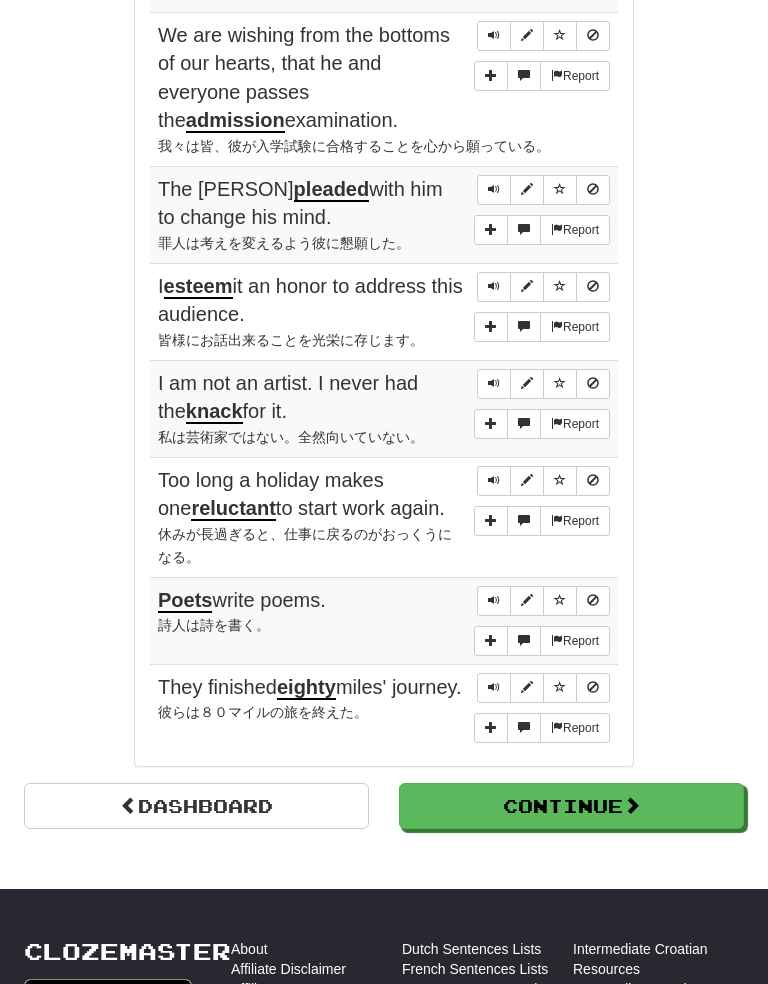 scroll, scrollTop: 1460, scrollLeft: 0, axis: vertical 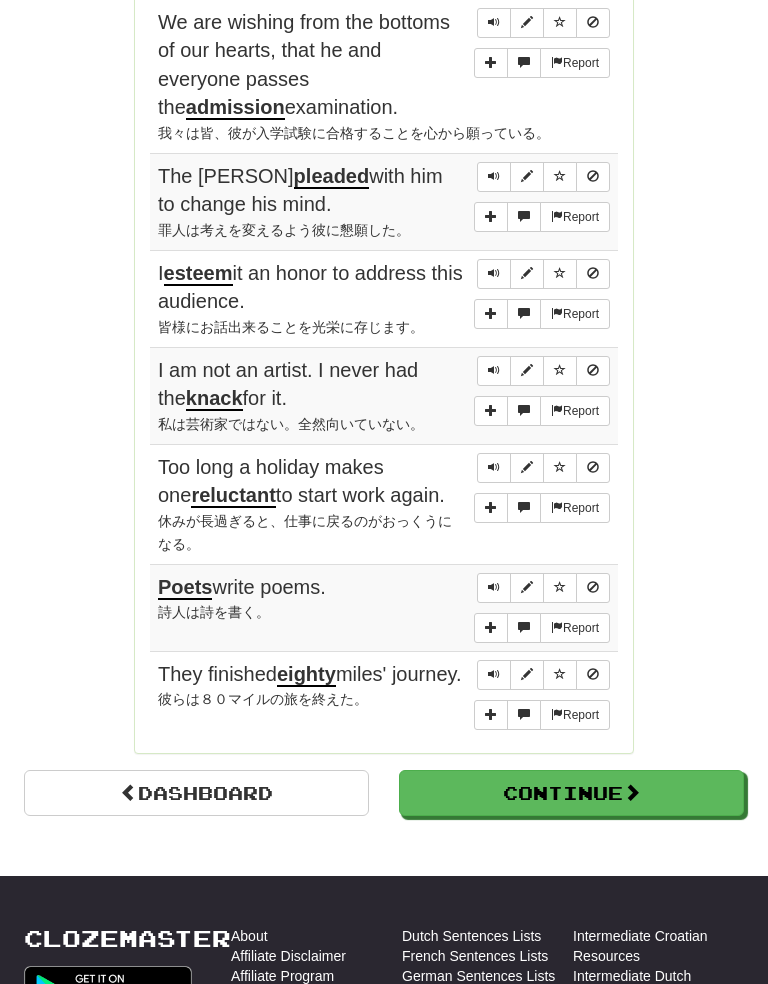 click at bounding box center [494, 468] 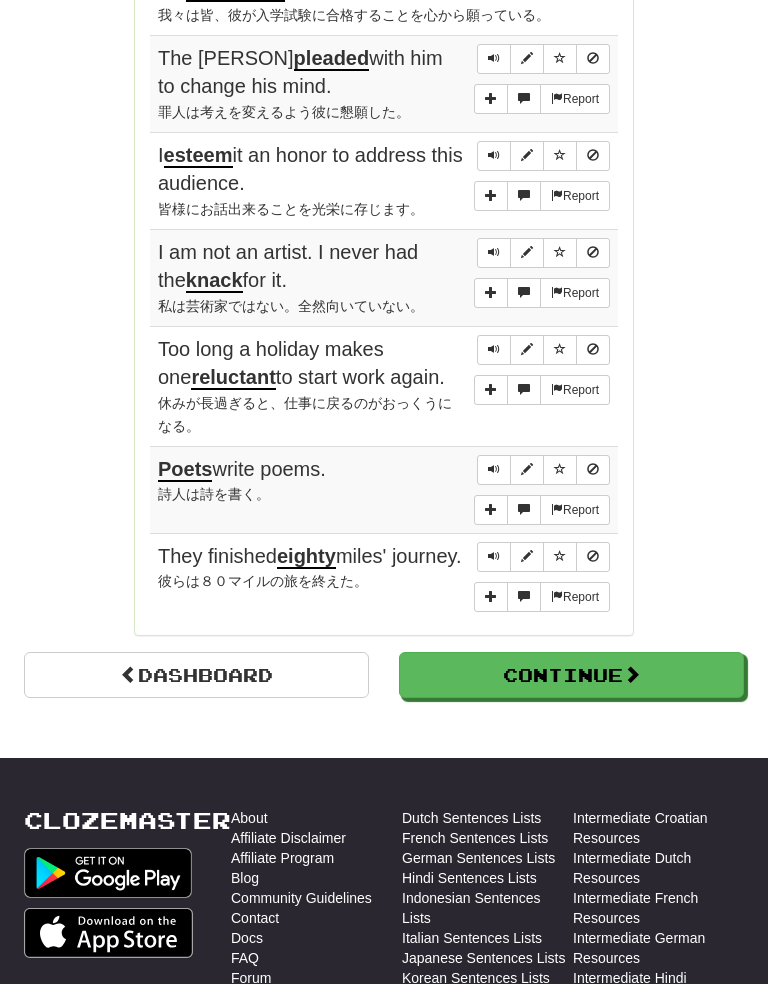 scroll, scrollTop: 1580, scrollLeft: 0, axis: vertical 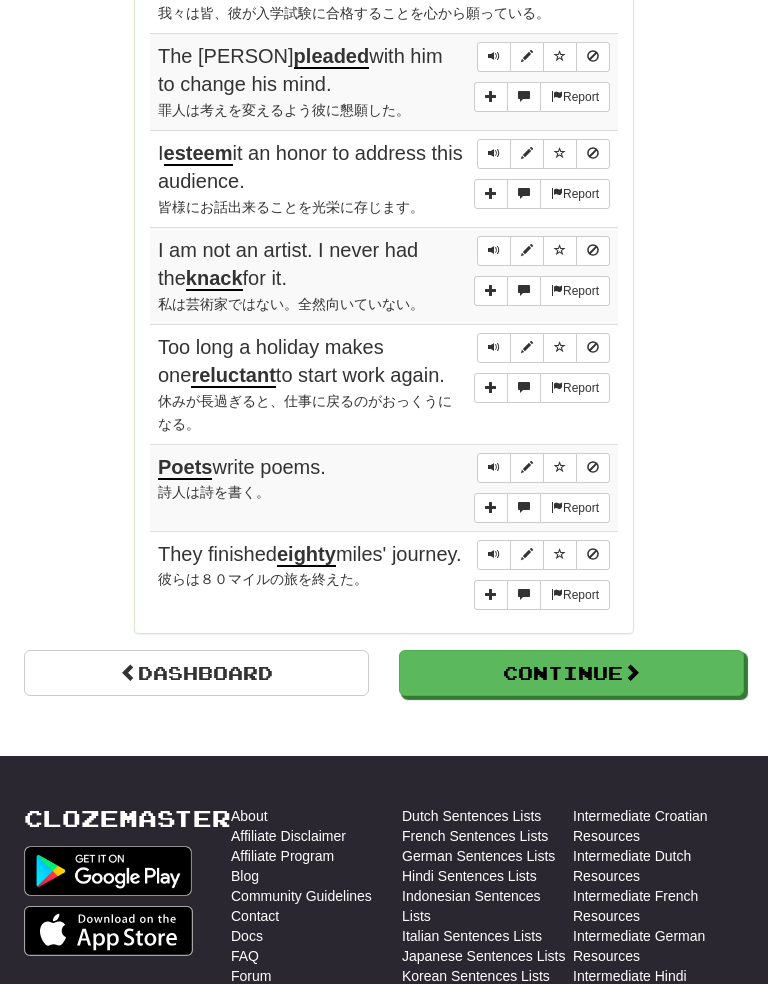 click at bounding box center (494, 556) 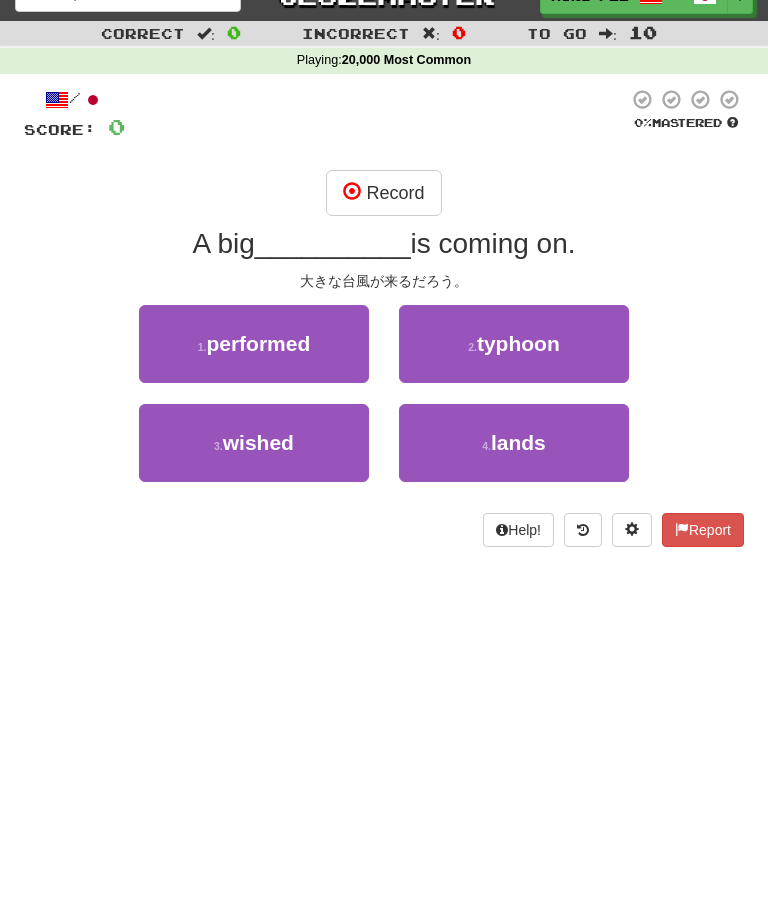 scroll, scrollTop: 0, scrollLeft: 0, axis: both 